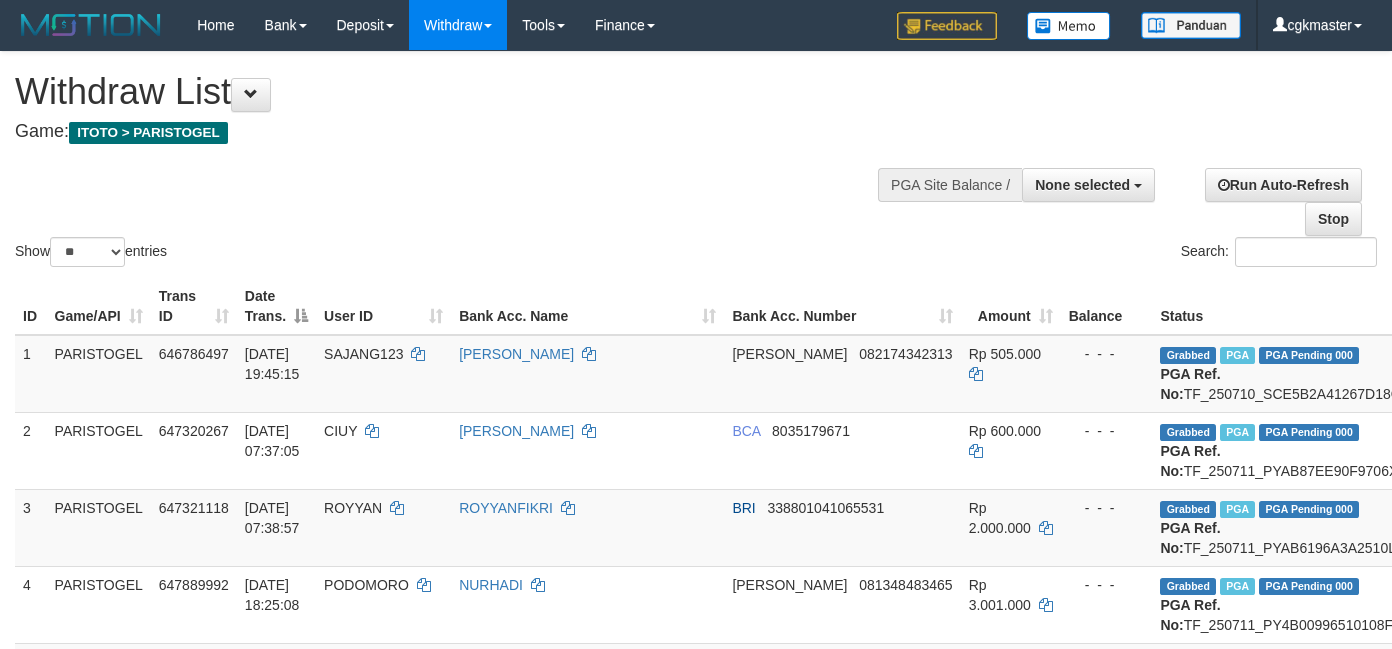 select 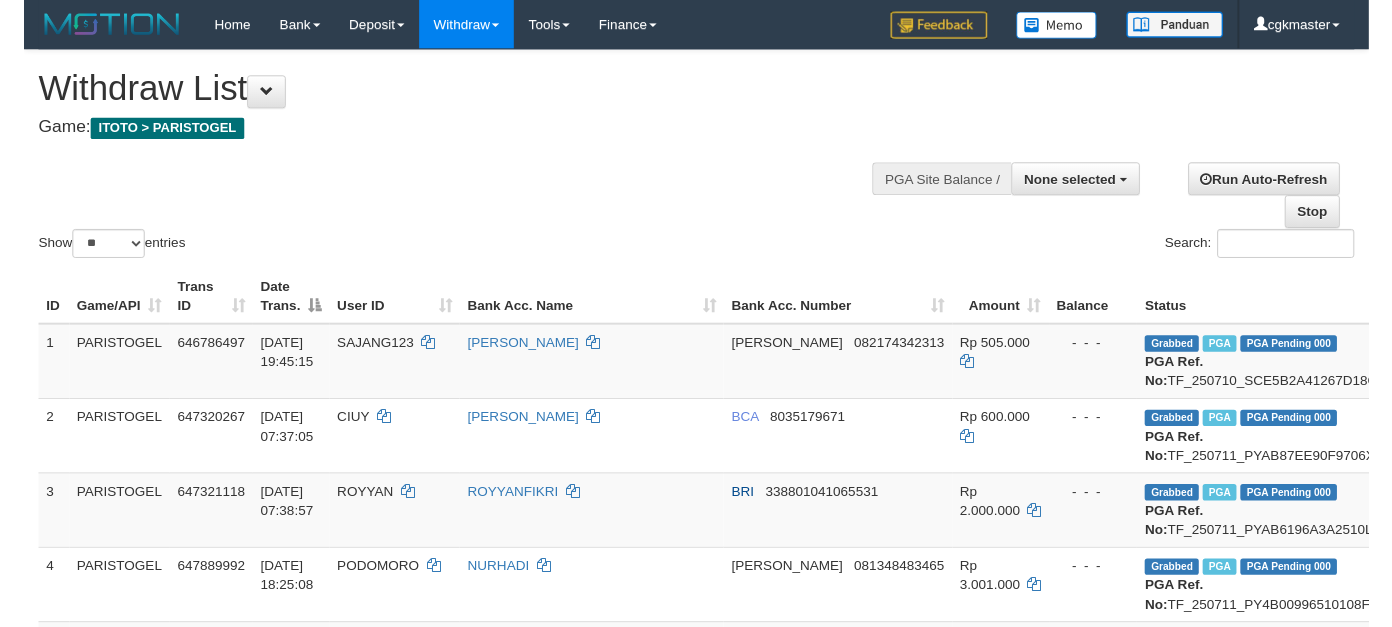 scroll, scrollTop: 0, scrollLeft: 0, axis: both 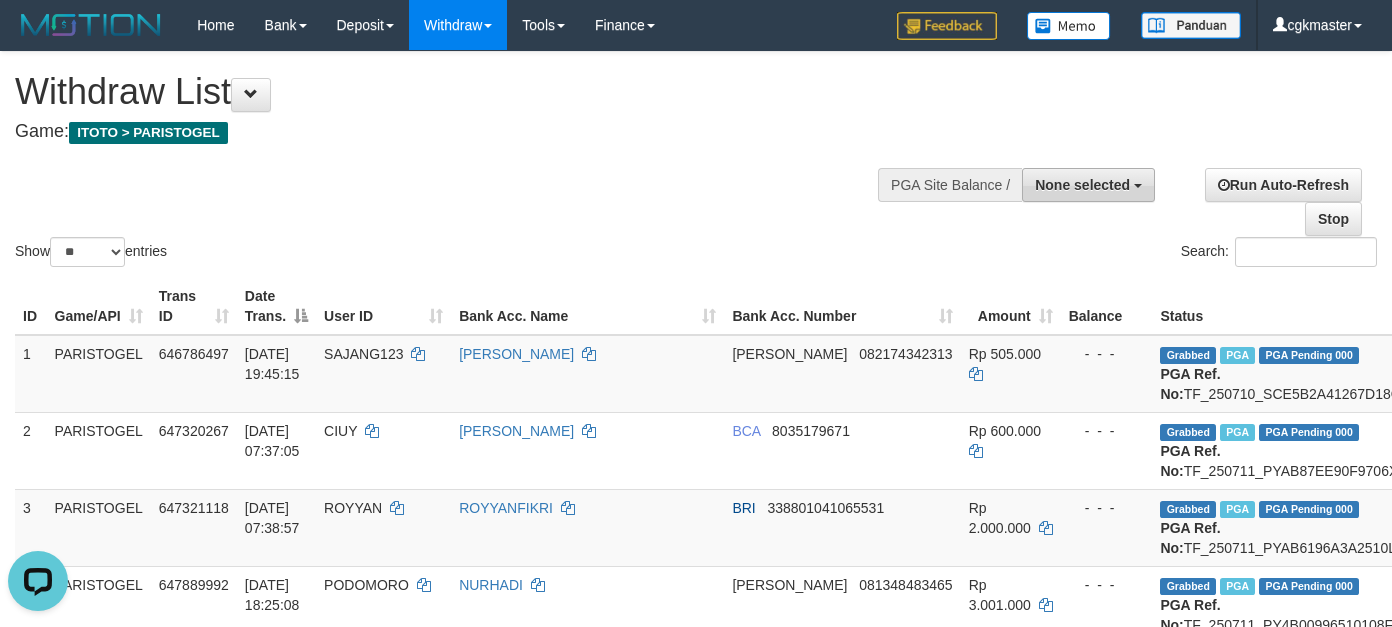 click on "None selected" at bounding box center [1088, 185] 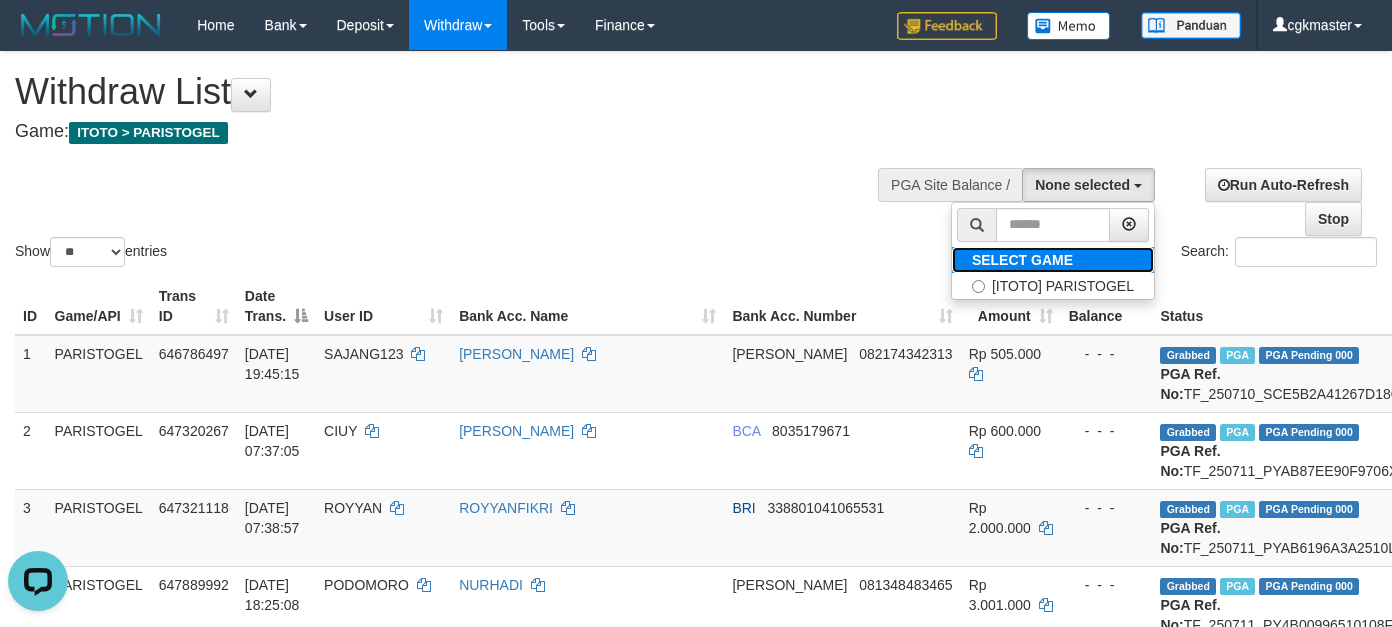 click on "SELECT GAME" at bounding box center [1022, 260] 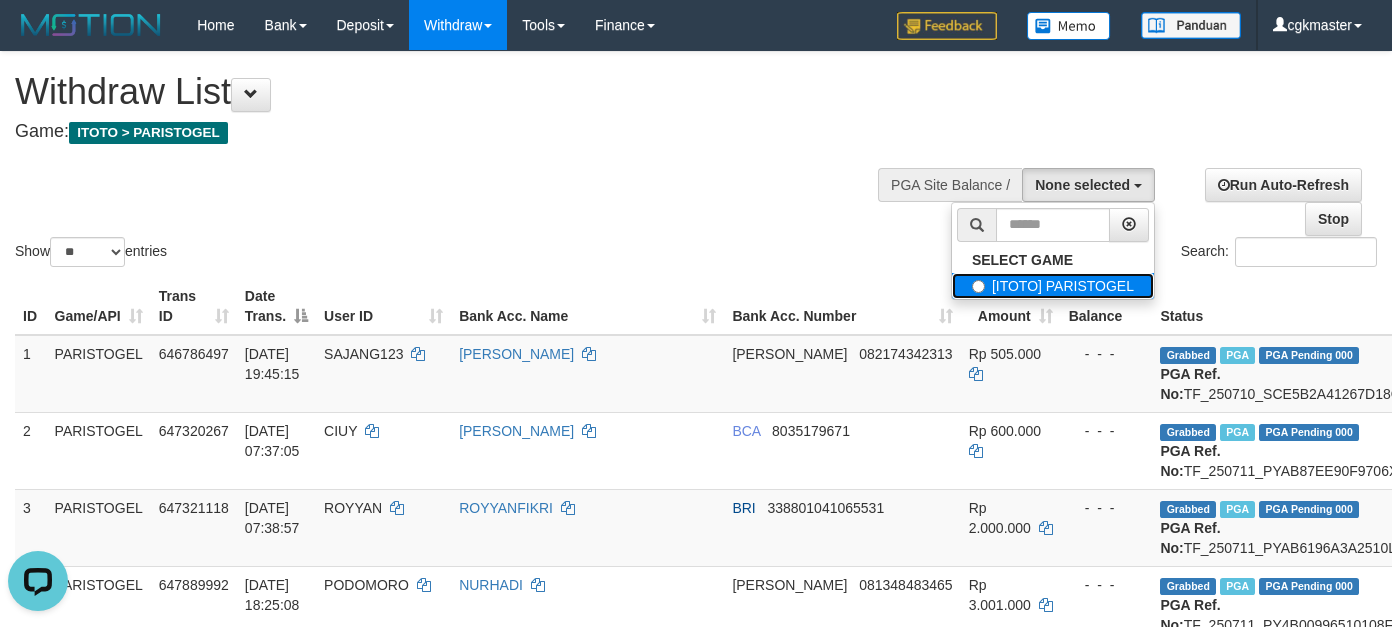 click on "[ITOTO] PARISTOGEL" at bounding box center (1053, 286) 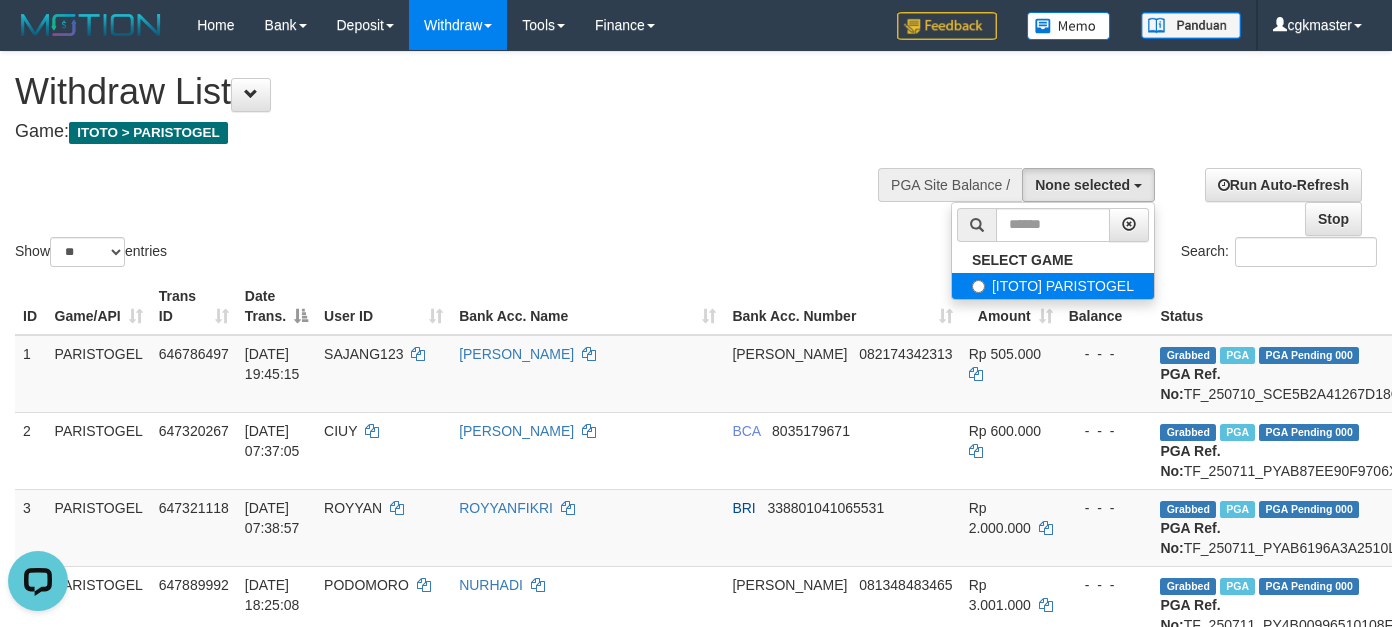 select on "****" 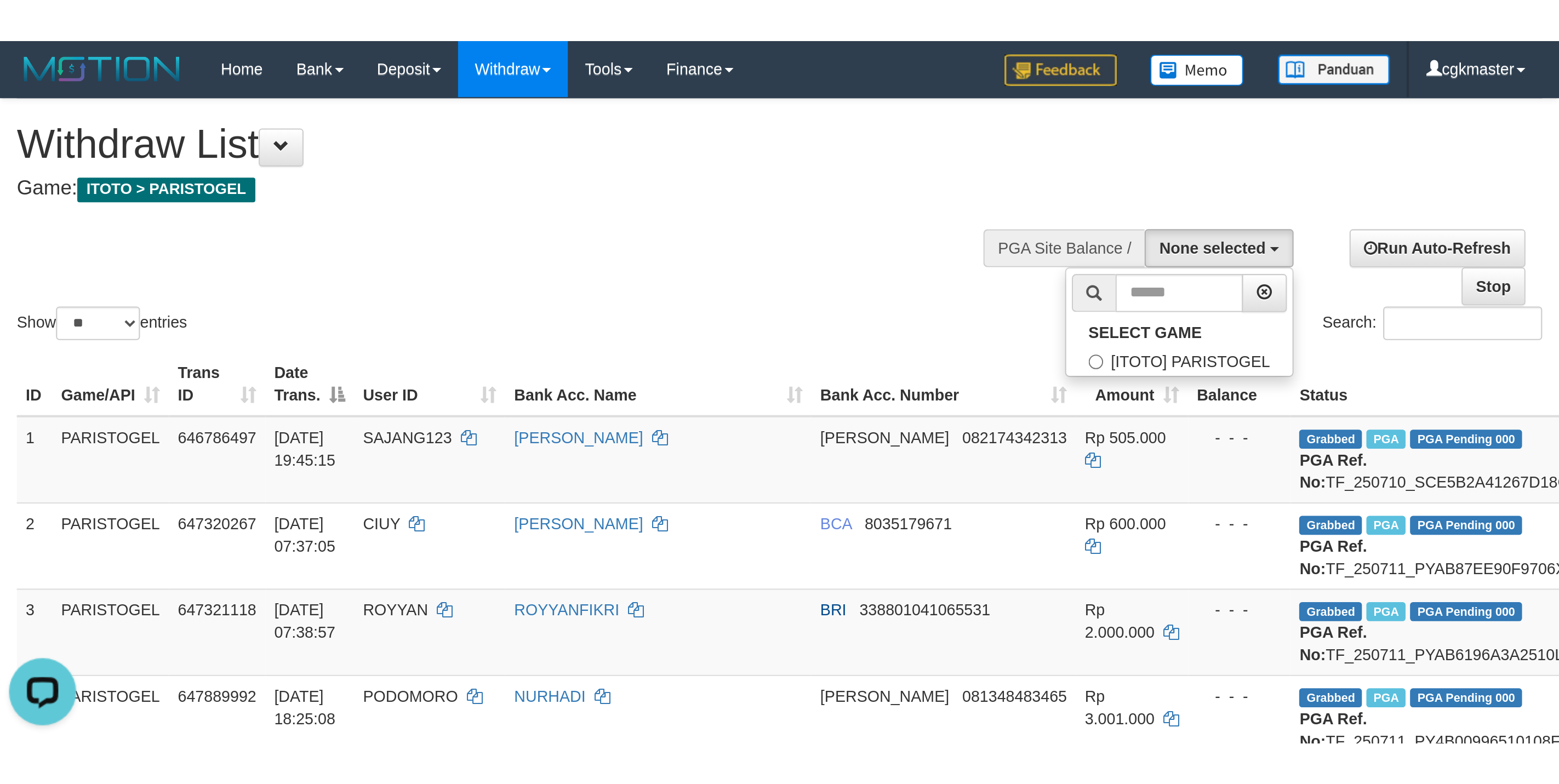scroll, scrollTop: 10, scrollLeft: 0, axis: vertical 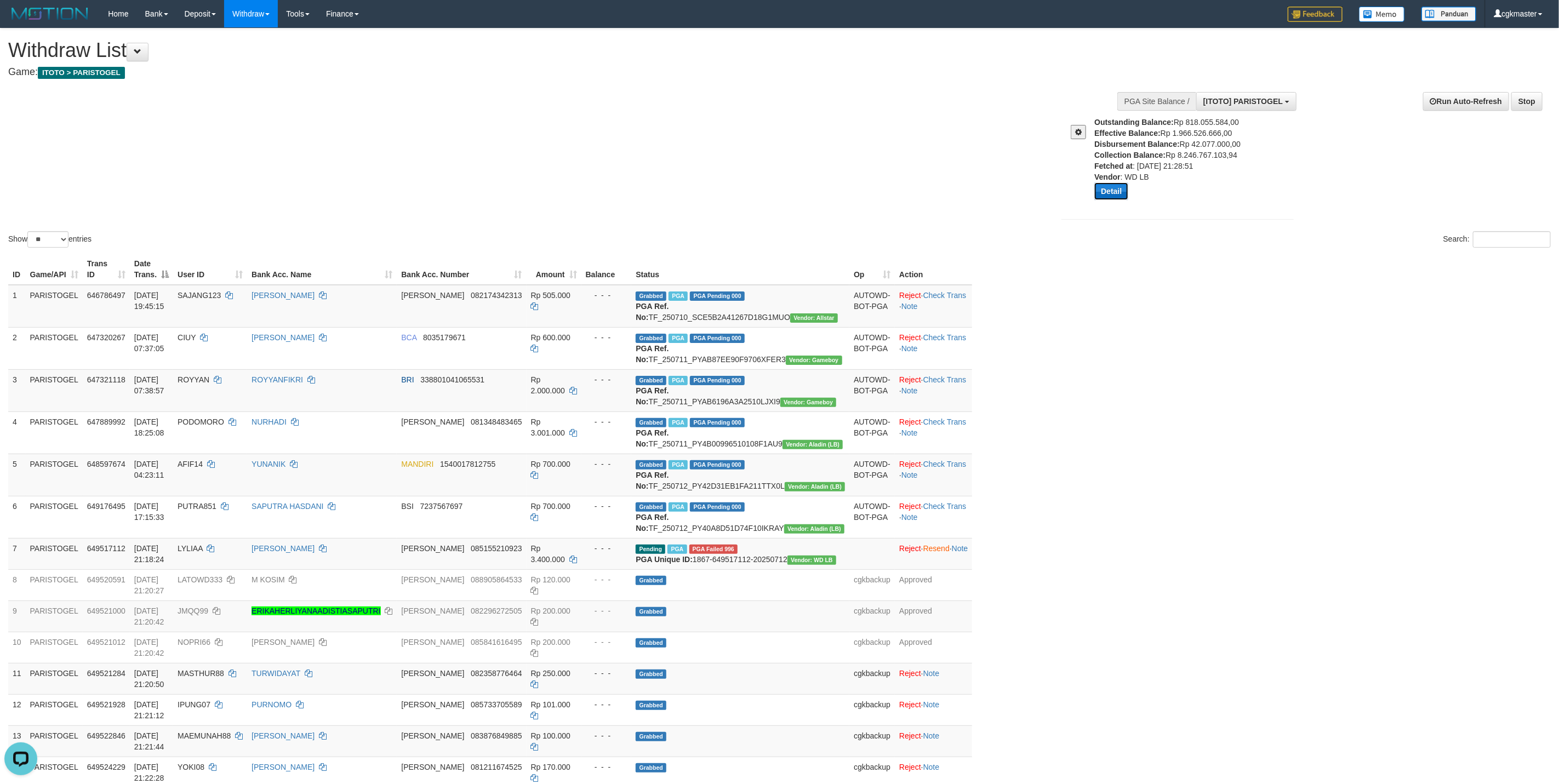 click on "Detail" at bounding box center (1111, 191) 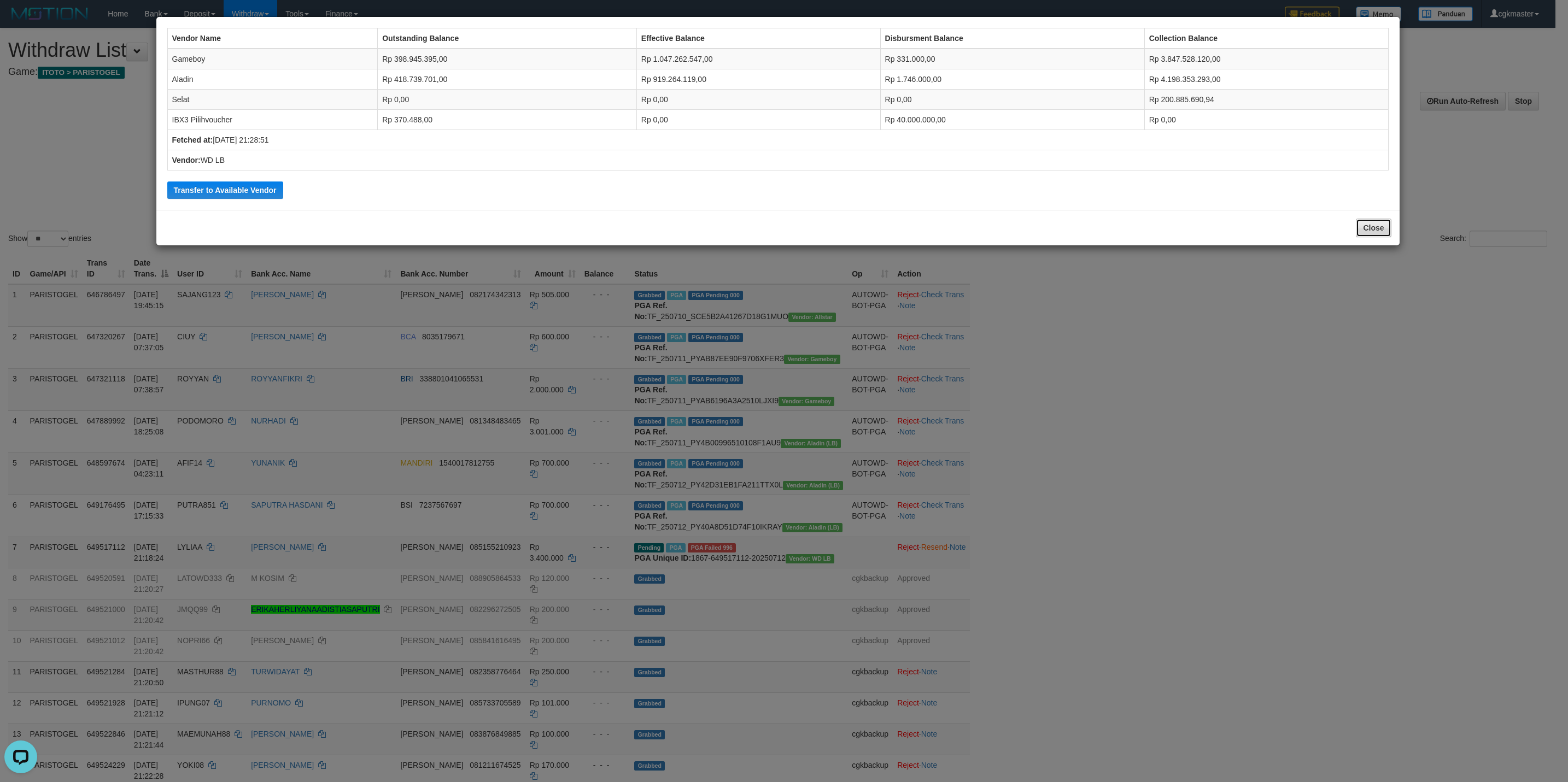 click on "Close" at bounding box center [1373, 228] 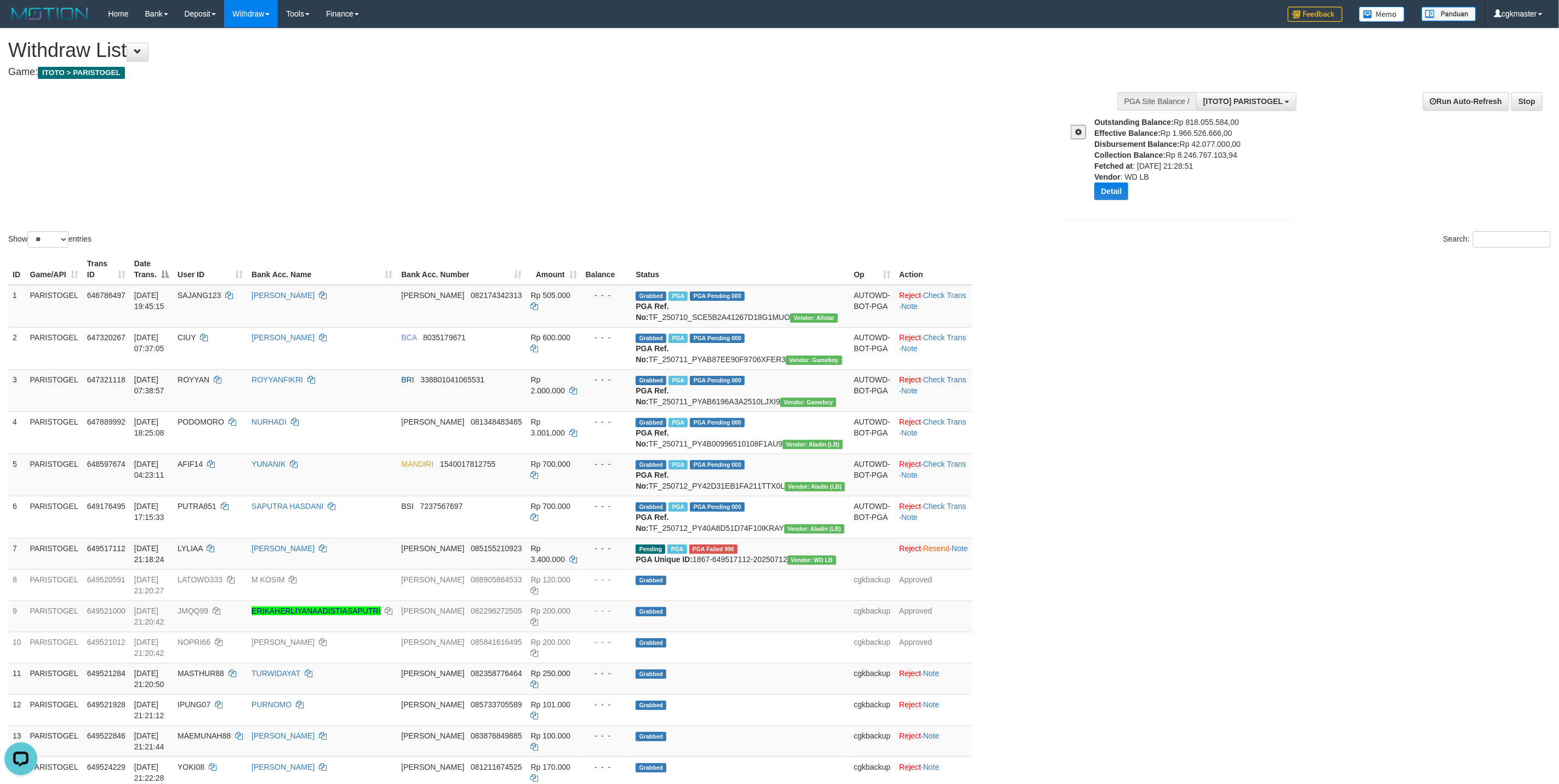 click at bounding box center [1078, 132] 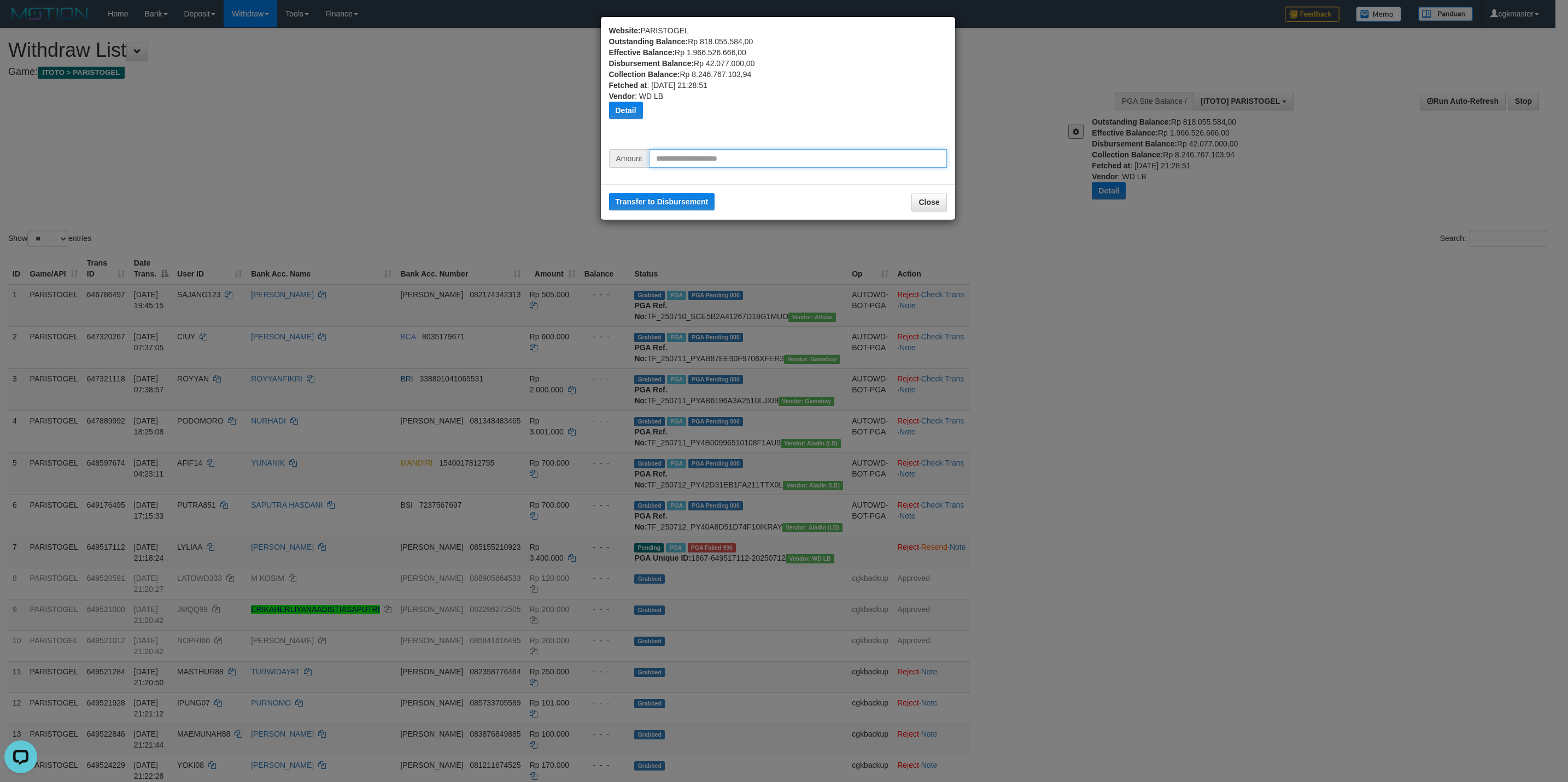 click at bounding box center [798, 158] 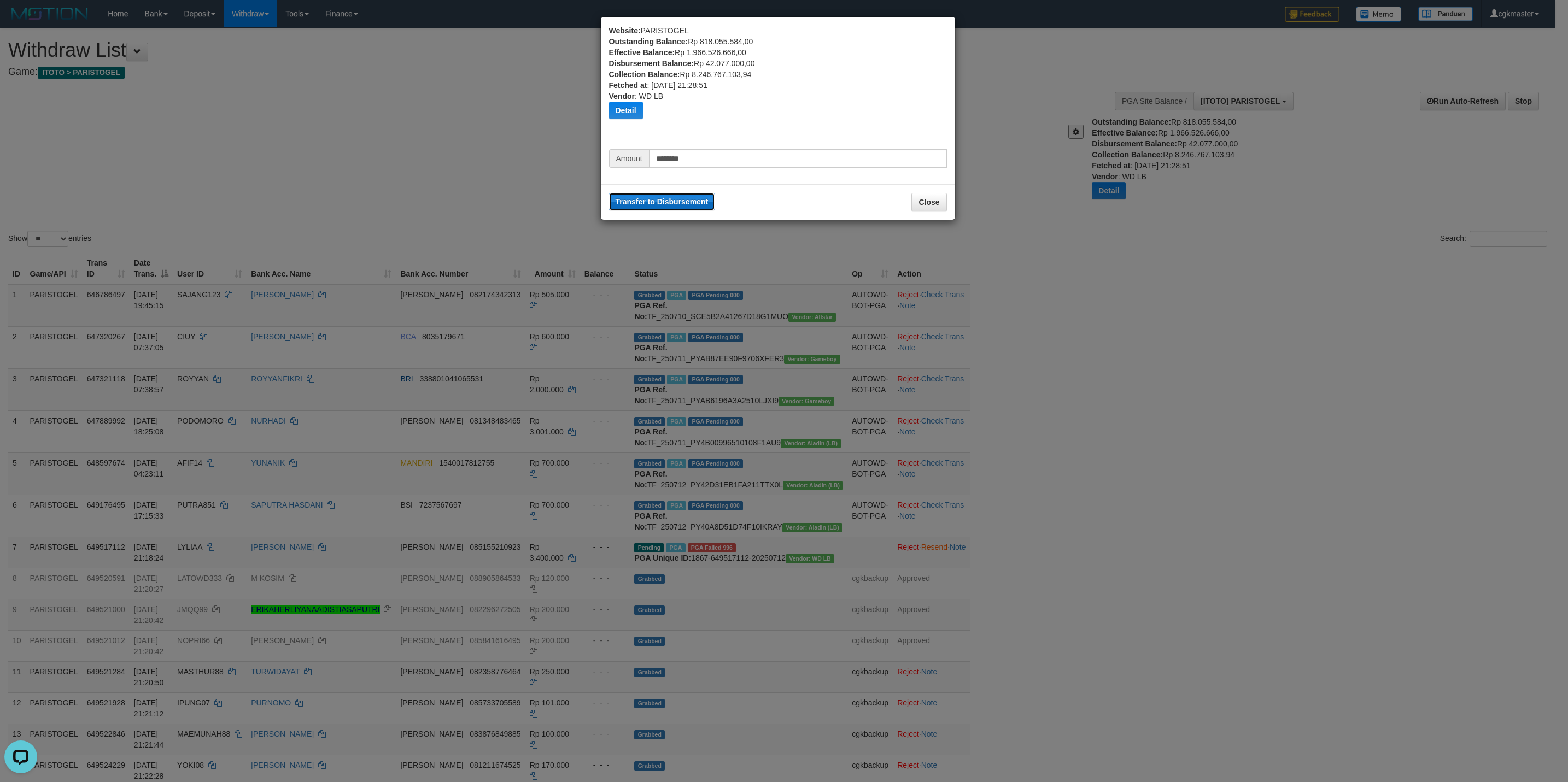click on "Transfer to Disbursement" at bounding box center (662, 202) 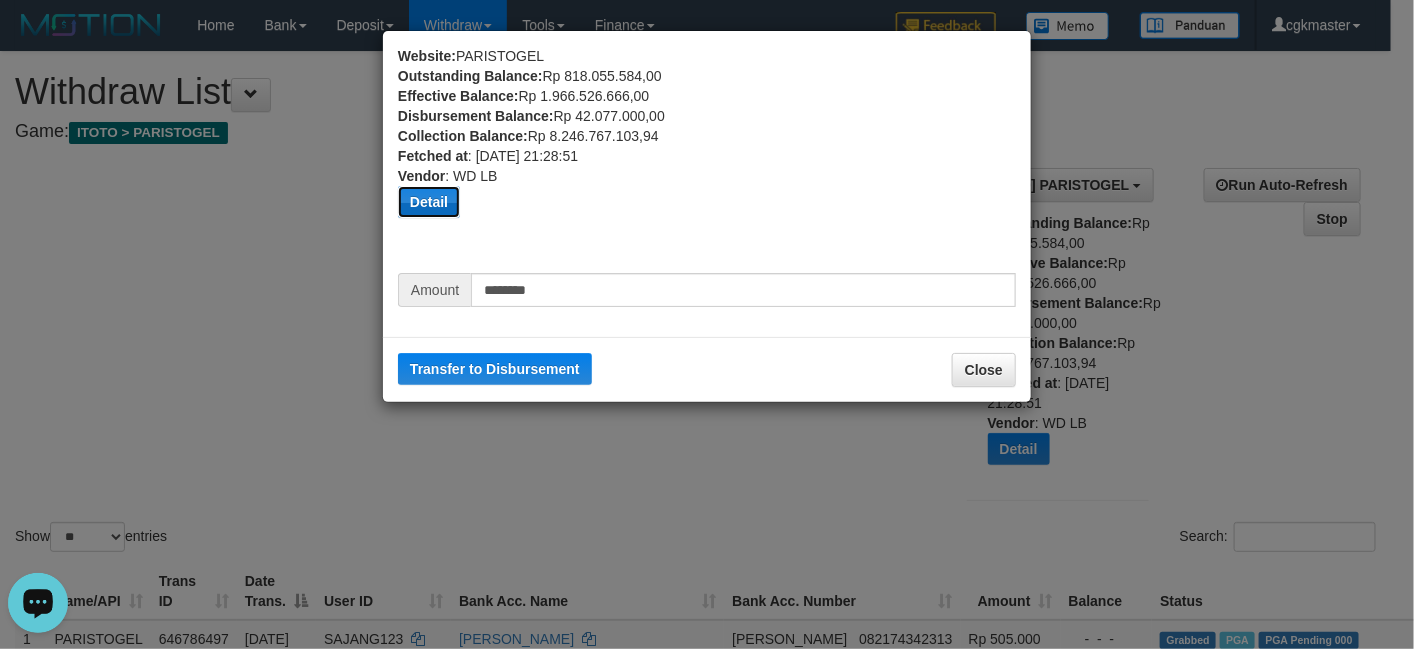 click on "Detail" at bounding box center (429, 202) 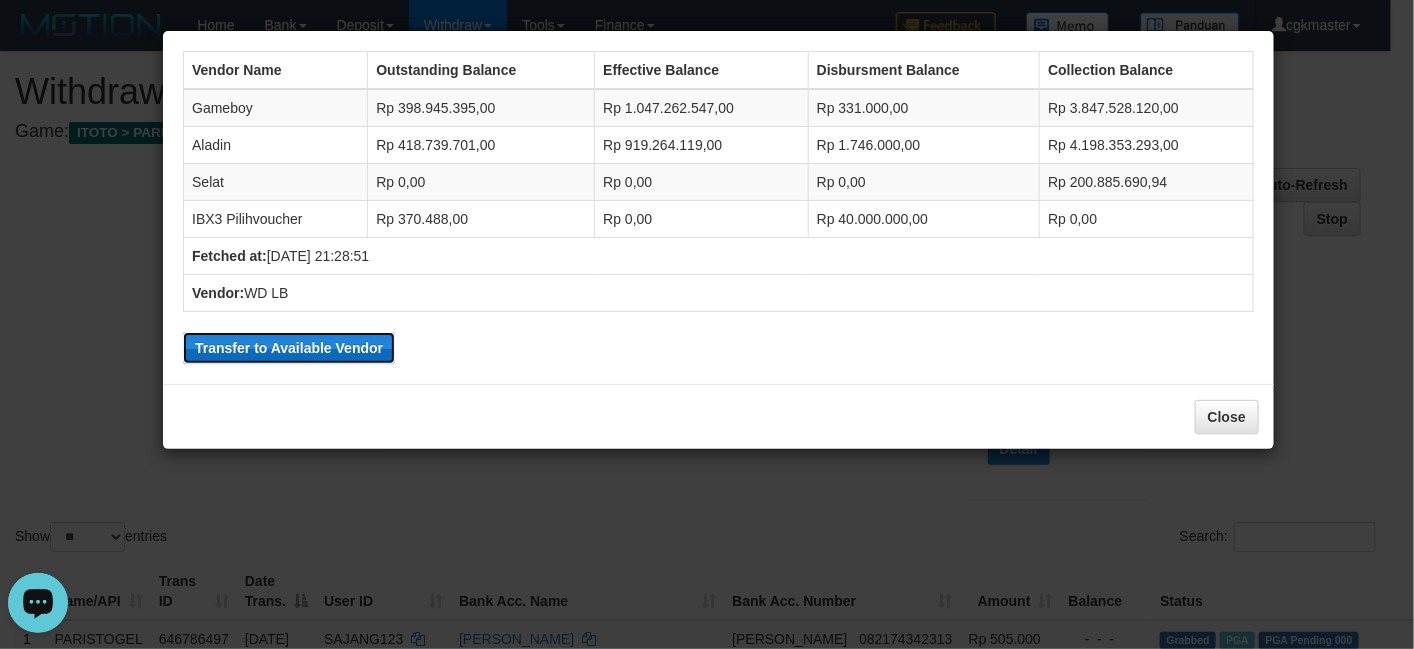 click on "Transfer to Available Vendor" at bounding box center (289, 348) 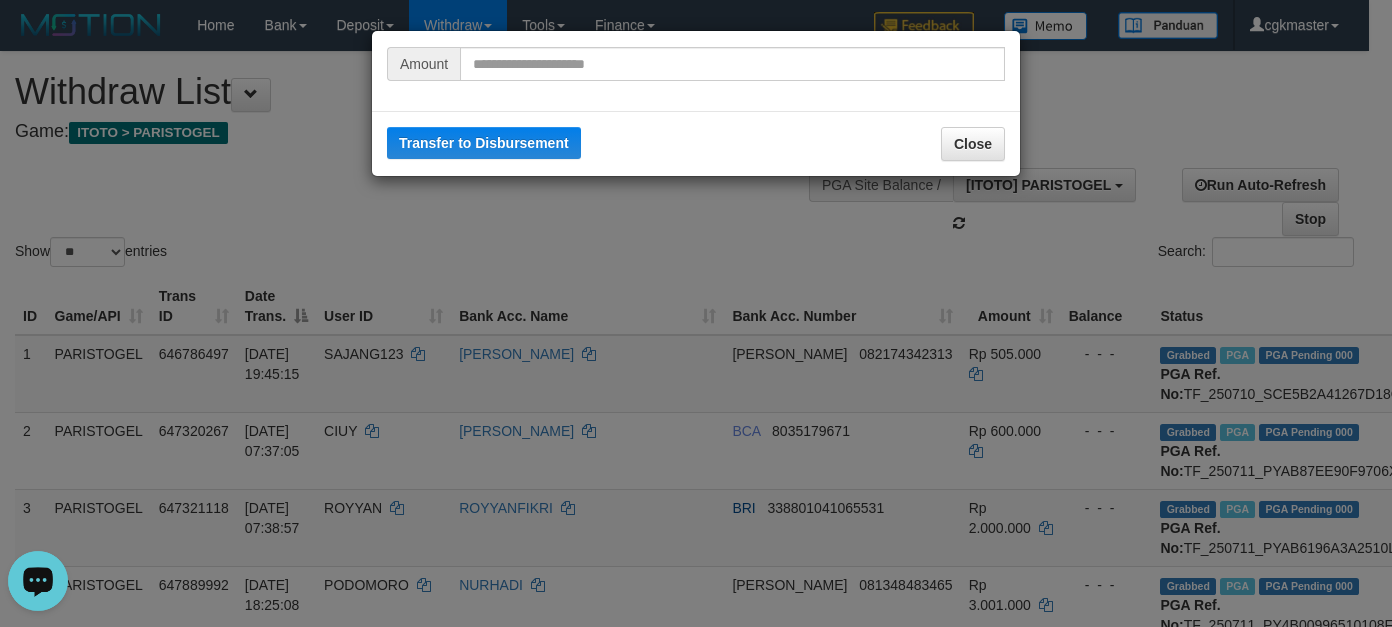 drag, startPoint x: 1011, startPoint y: 259, endPoint x: 1056, endPoint y: 226, distance: 55.803226 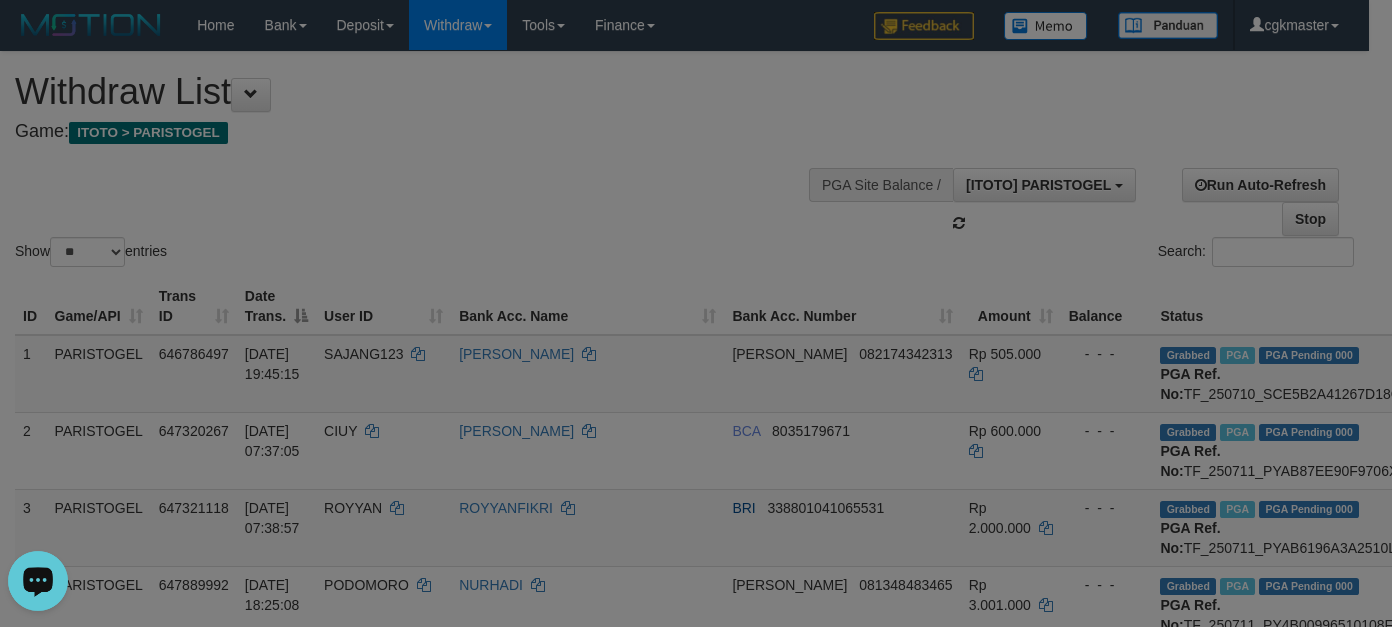 click at bounding box center [696, 313] 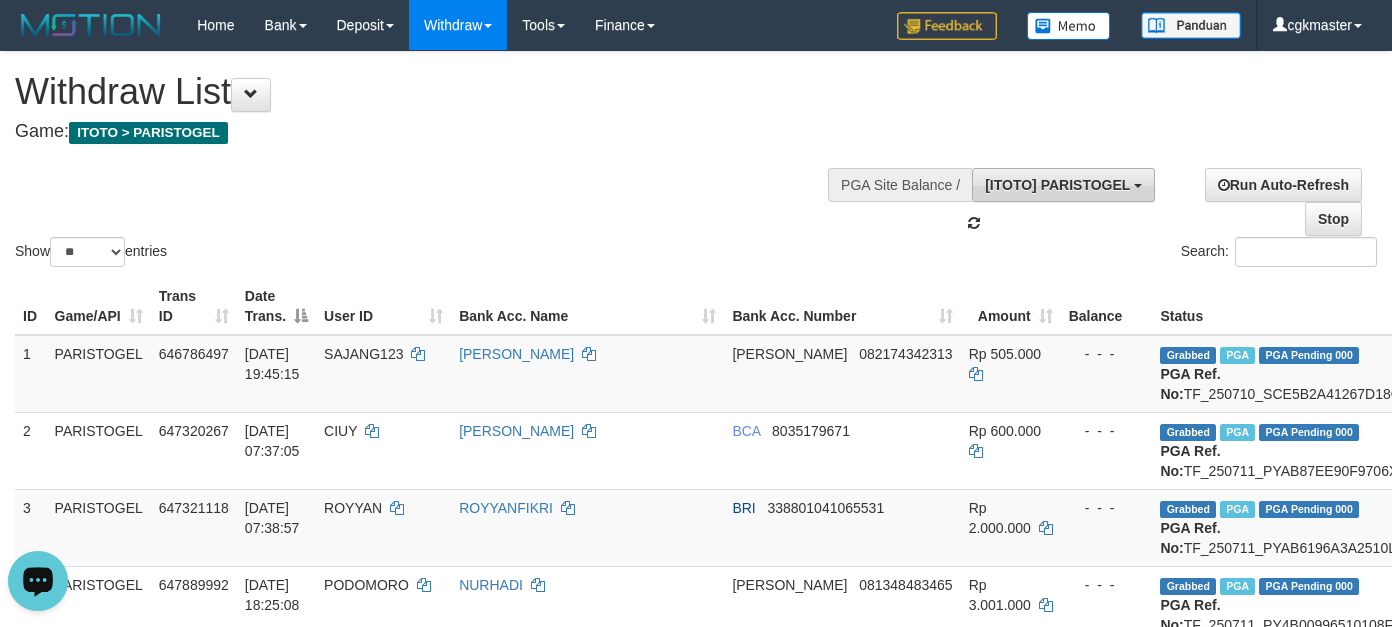 click on "[ITOTO] PARISTOGEL" at bounding box center (1057, 185) 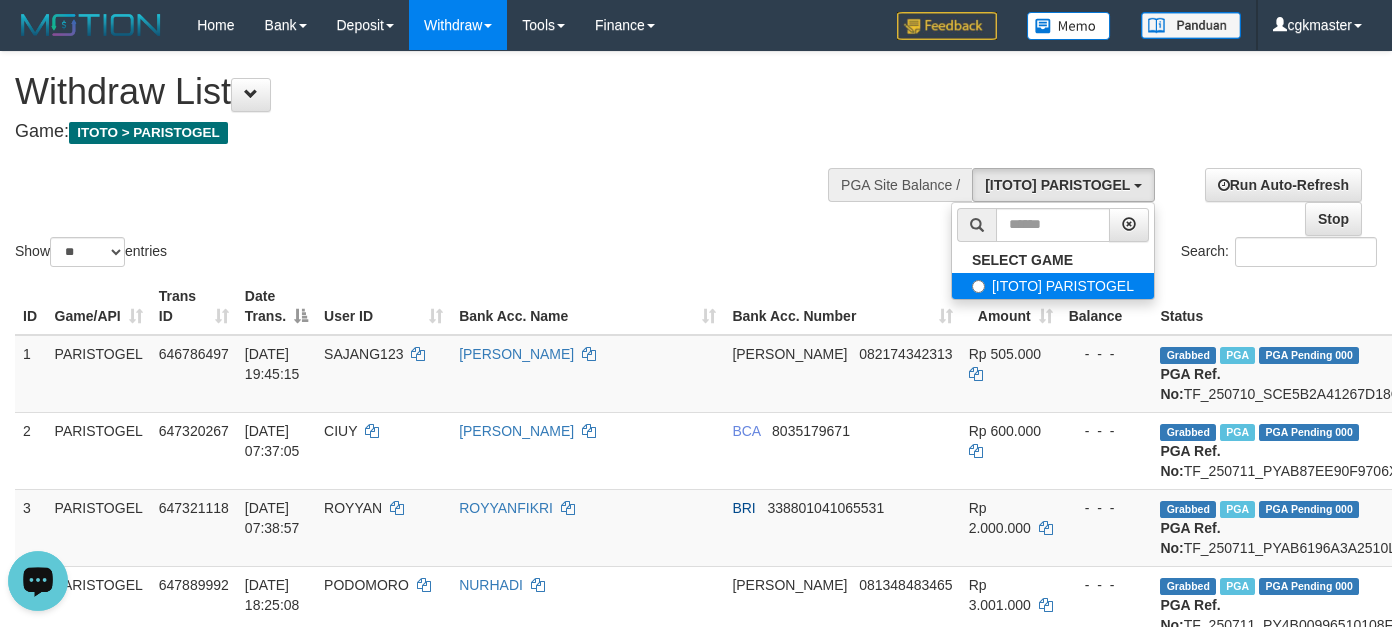 click on "[ITOTO] PARISTOGEL" at bounding box center [1053, 286] 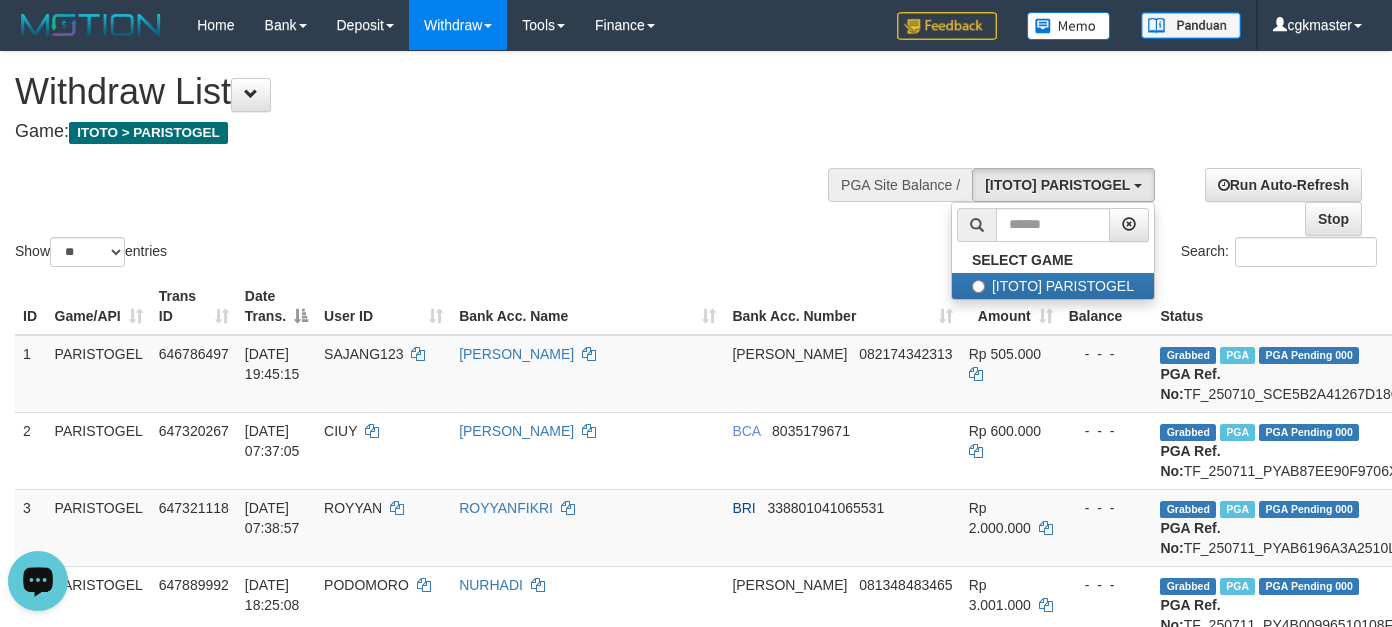 click on "Amount" at bounding box center (1011, 306) 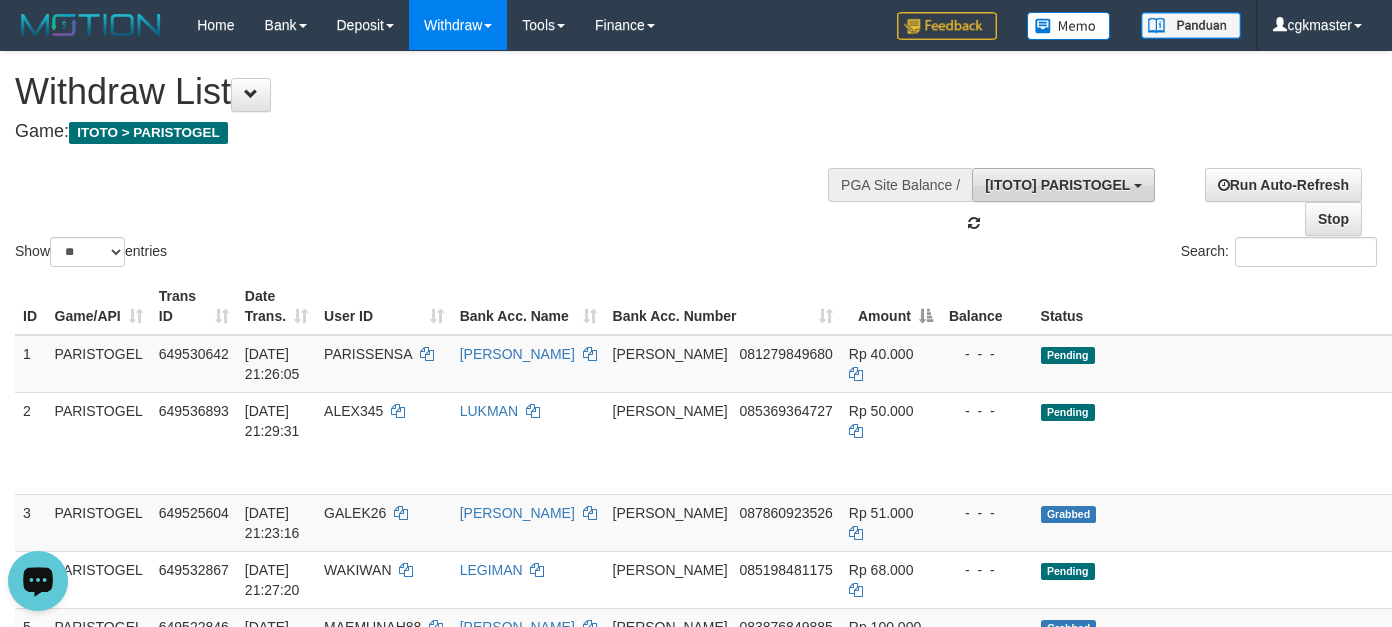 click on "[ITOTO] PARISTOGEL" at bounding box center (1057, 185) 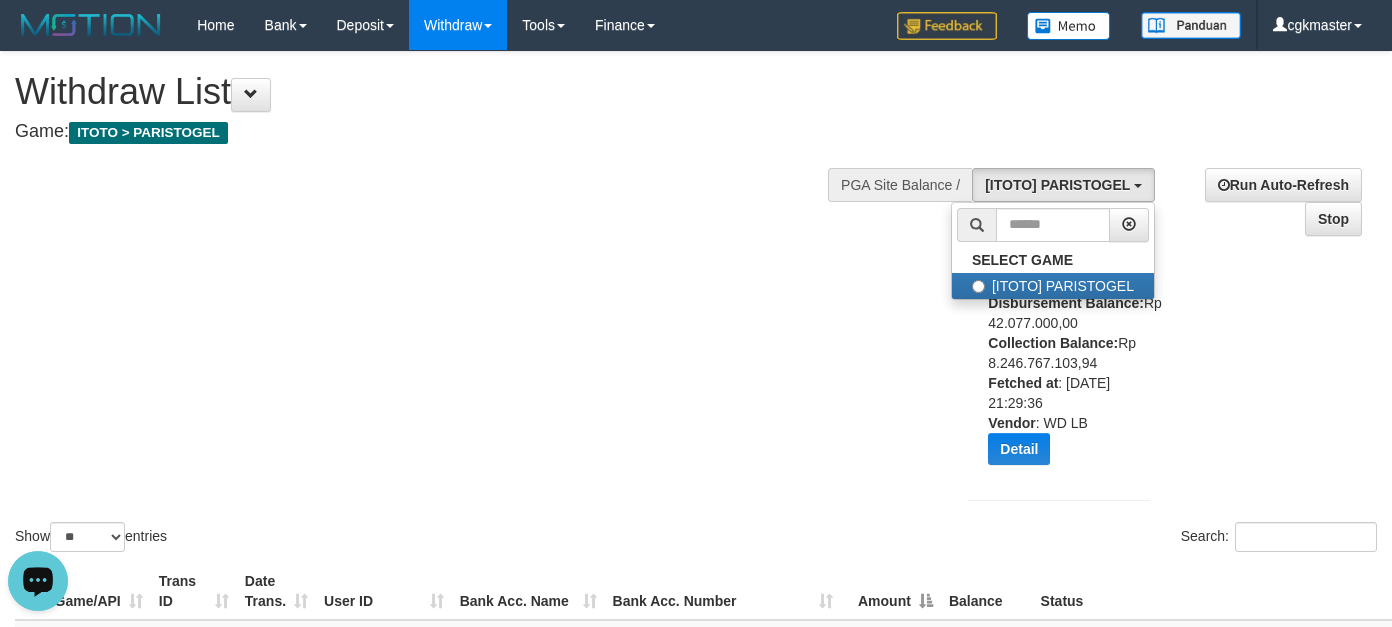 click on "Show  ** ** ** ***  entries Search:" at bounding box center (696, 304) 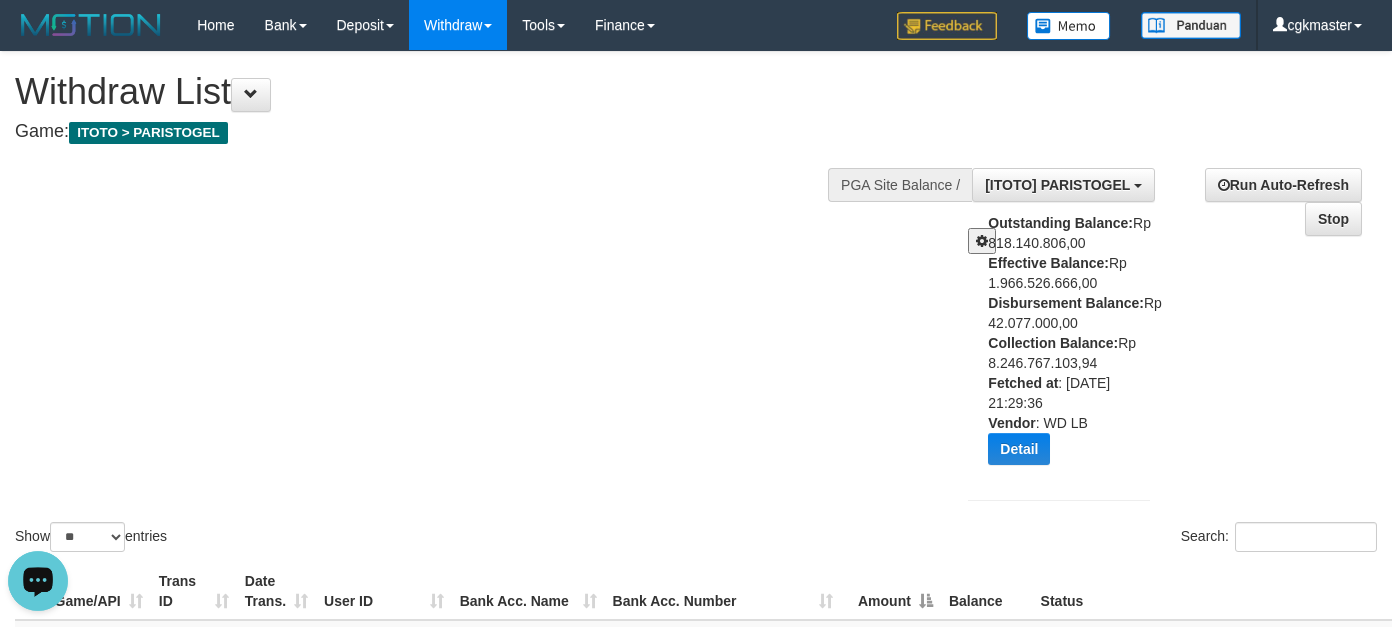 click at bounding box center [982, 241] 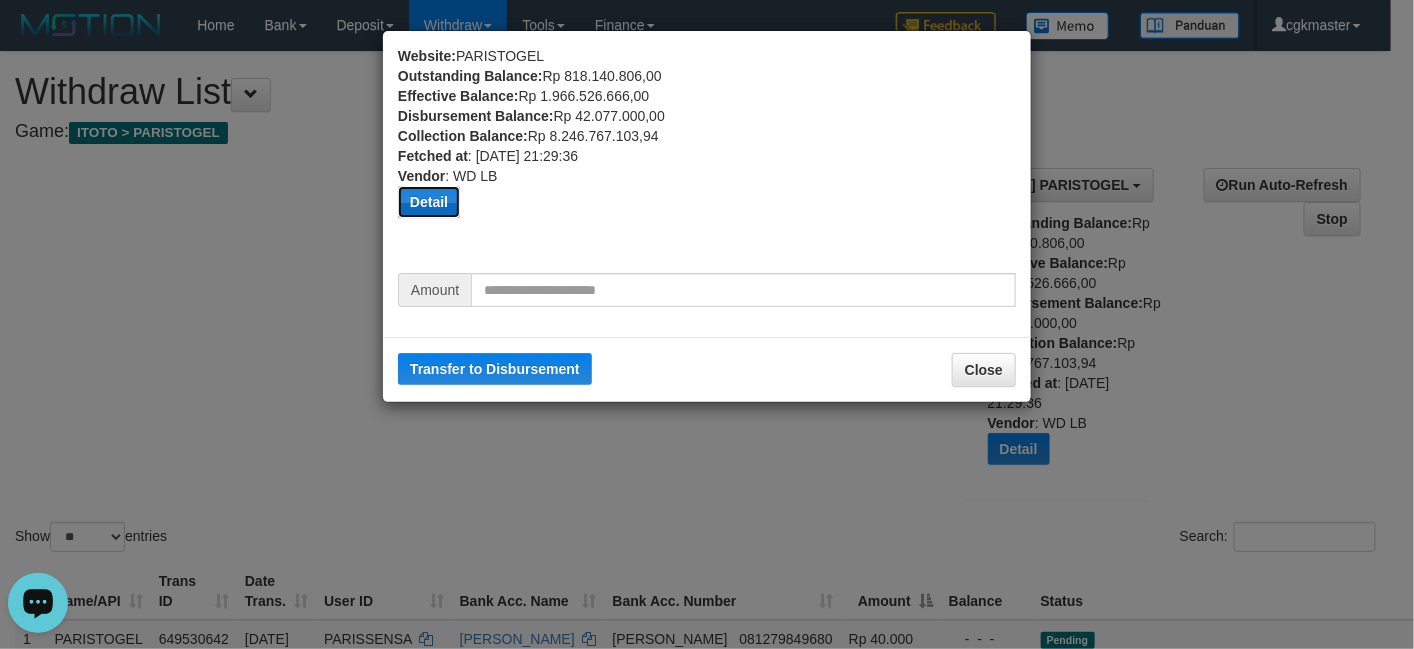click on "Detail" at bounding box center (429, 202) 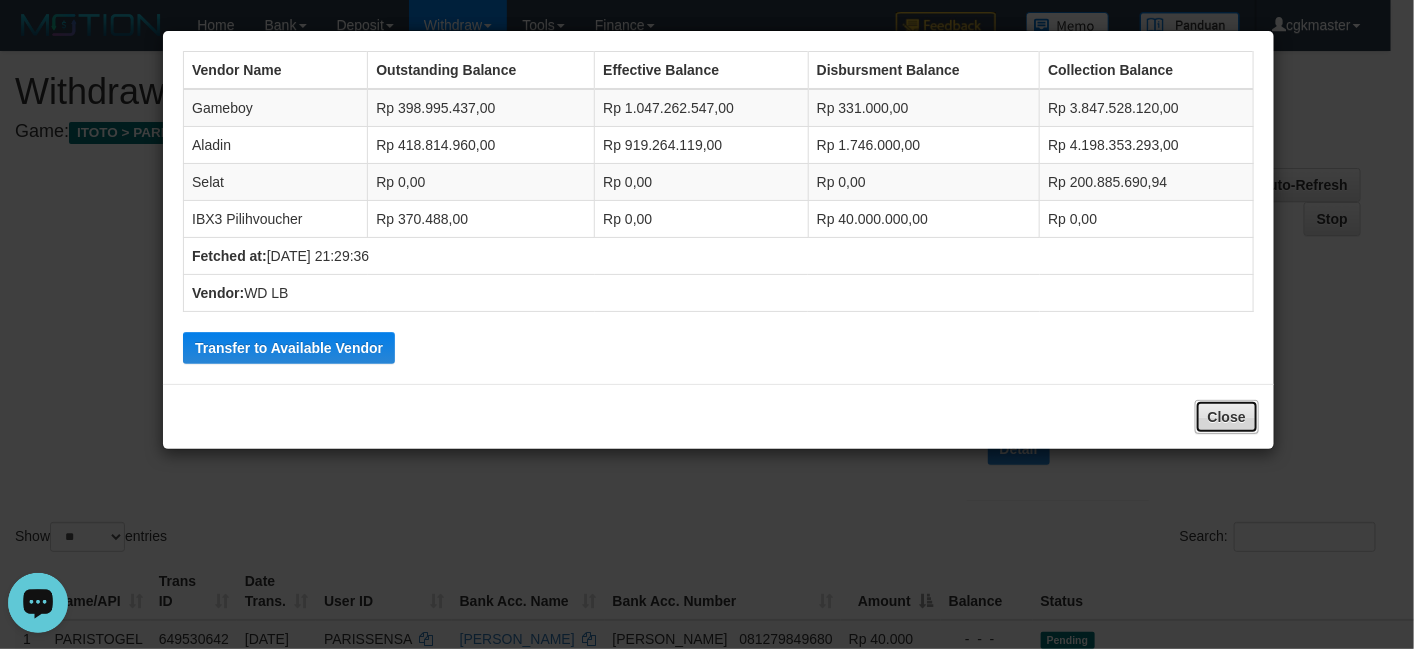 click on "Close" at bounding box center (1227, 417) 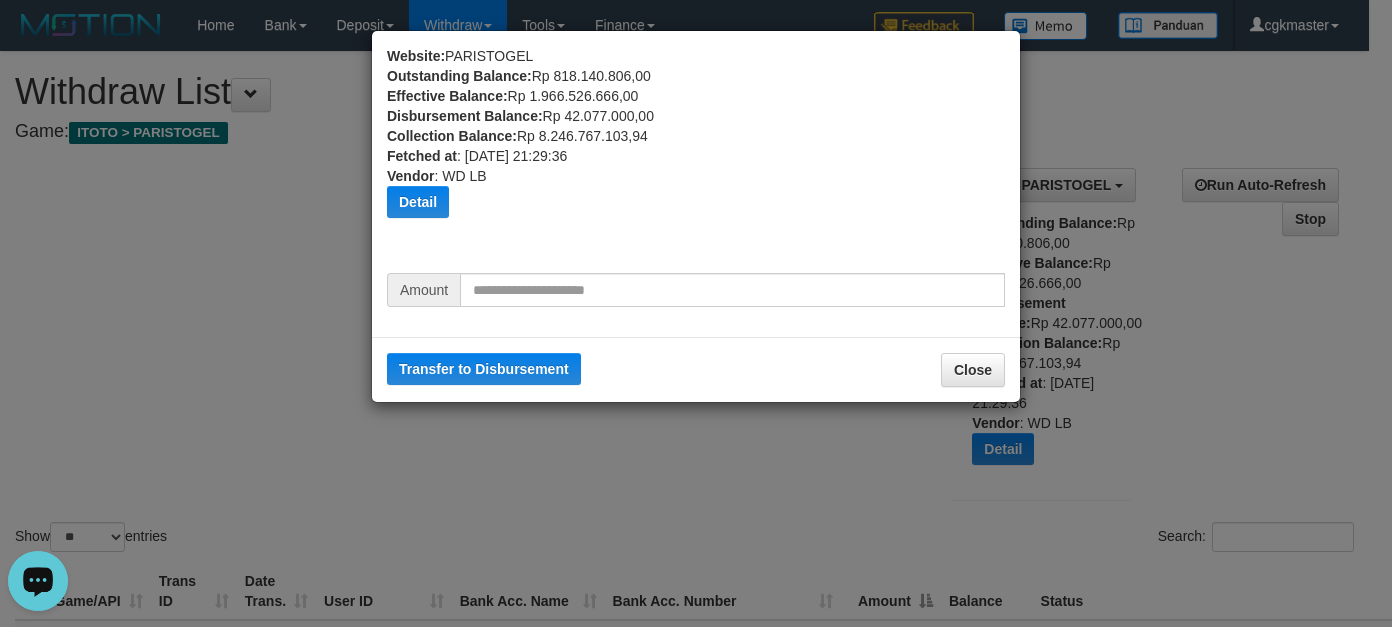 click on "Vendor" at bounding box center (410, 176) 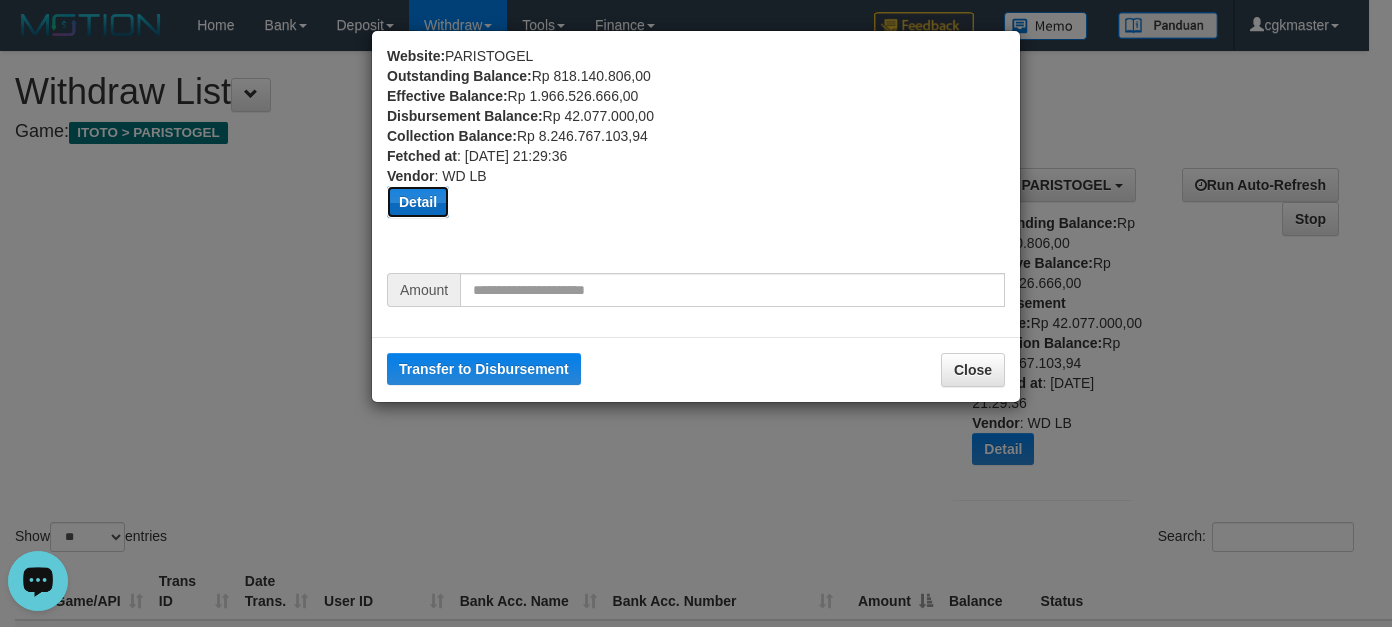 click on "Detail" at bounding box center (418, 202) 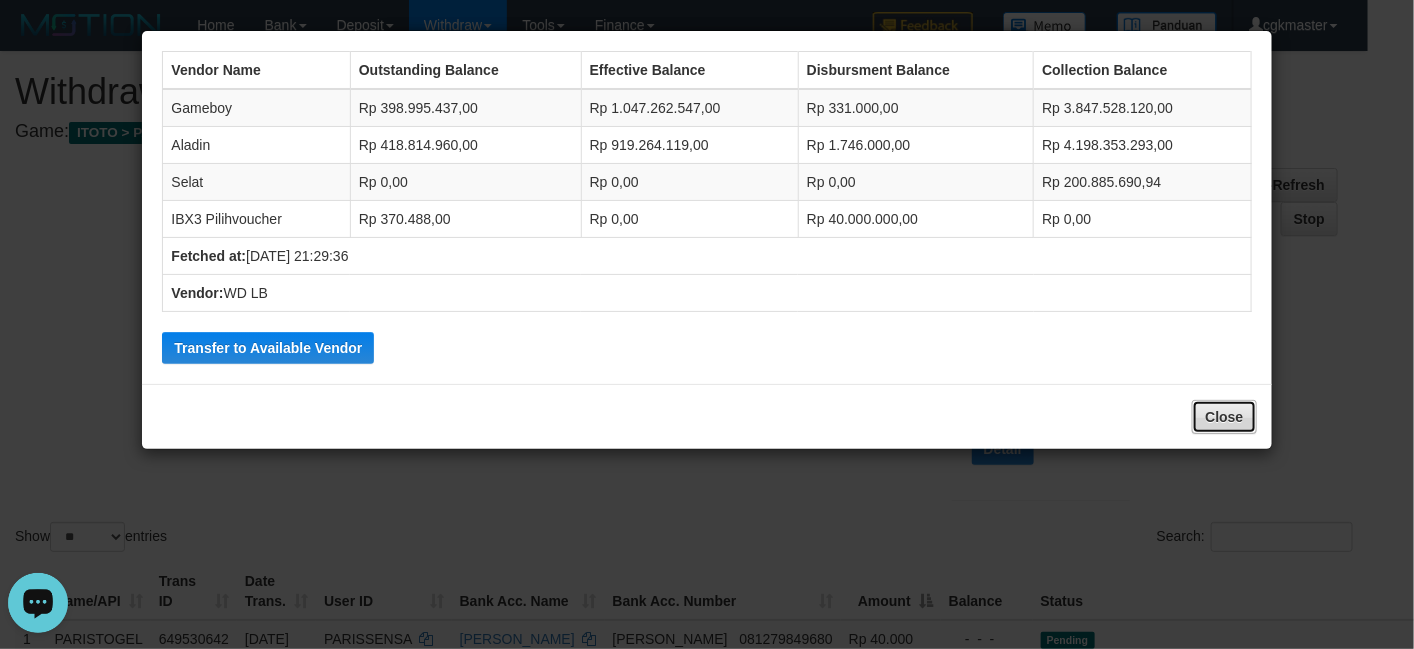click on "Close" at bounding box center [1224, 417] 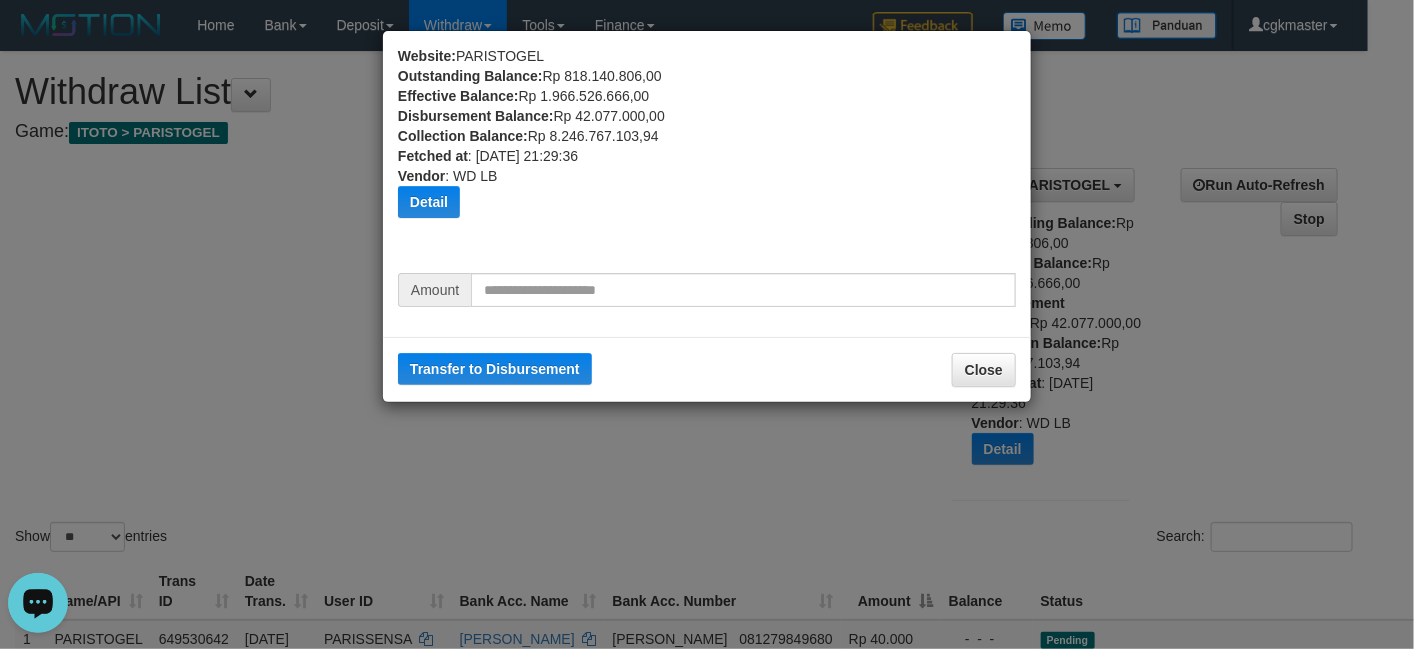 click on "Website:  PARISTOGEL
Outstanding Balance:  Rp 818.140.806,00
Effective Balance:  Rp 1.966.526.666,00
Disbursement Balance:  Rp 42.077.000,00
Collection Balance:  Rp 8.246.767.103,94
Fetched at : 2025-07-12 21:29:36
Vendor : WD LB
Detail
Vendor Name
Outstanding Balance
Effective Balance
Disbursment Balance
Collection Balance
Gameboy
Rp 398.995.437,00
Rp 1.047.262.547,00
Rp 331.000,00
Rp 3.847.528.120,00
Aladin
Rp 418.814.960,00
Rp 919.264.119,00
Rp 1.746.000,00
Rp 4.198.353.293,00
Selat Rp 0,00" at bounding box center [707, 324] 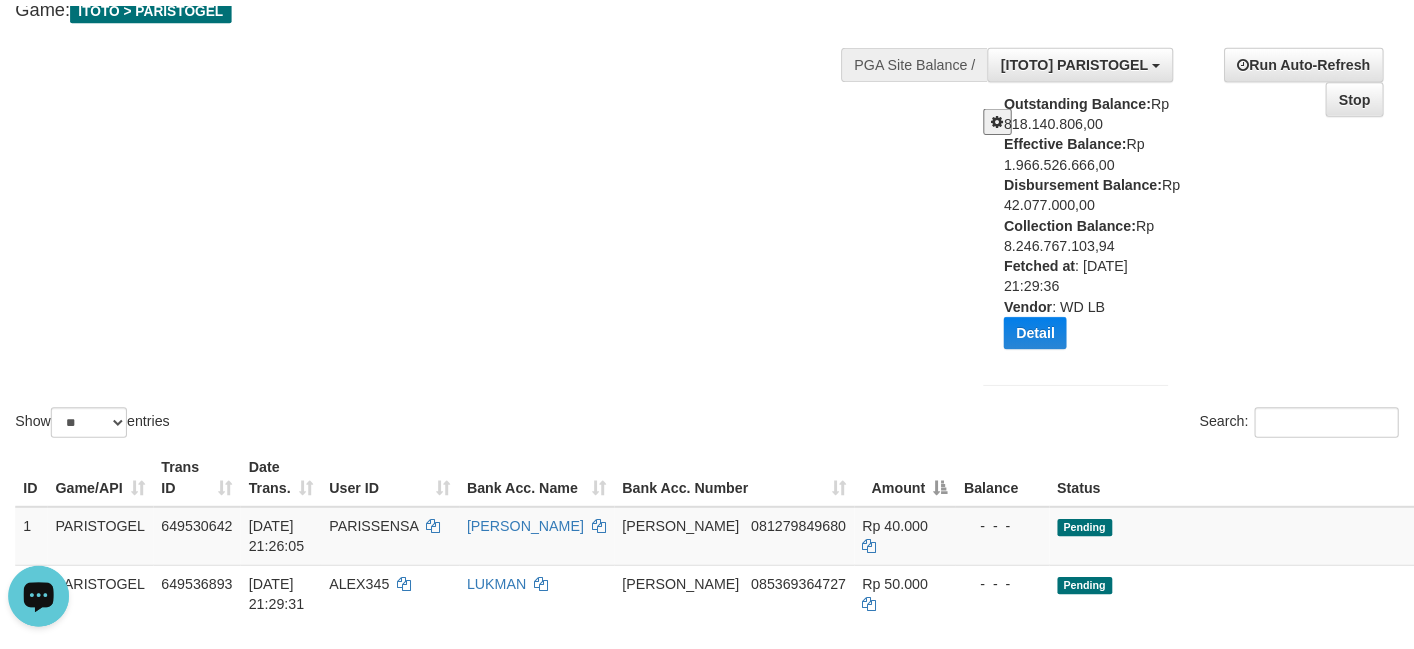 scroll, scrollTop: 0, scrollLeft: 0, axis: both 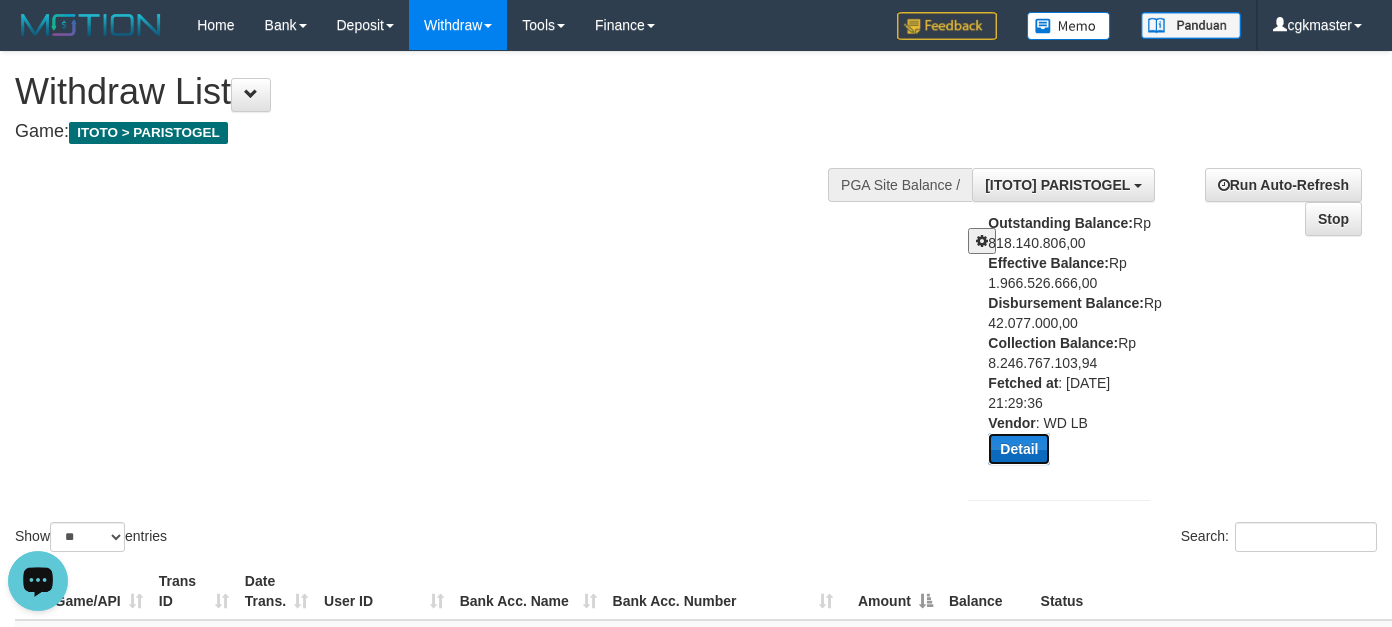 click on "Detail" at bounding box center (1019, 449) 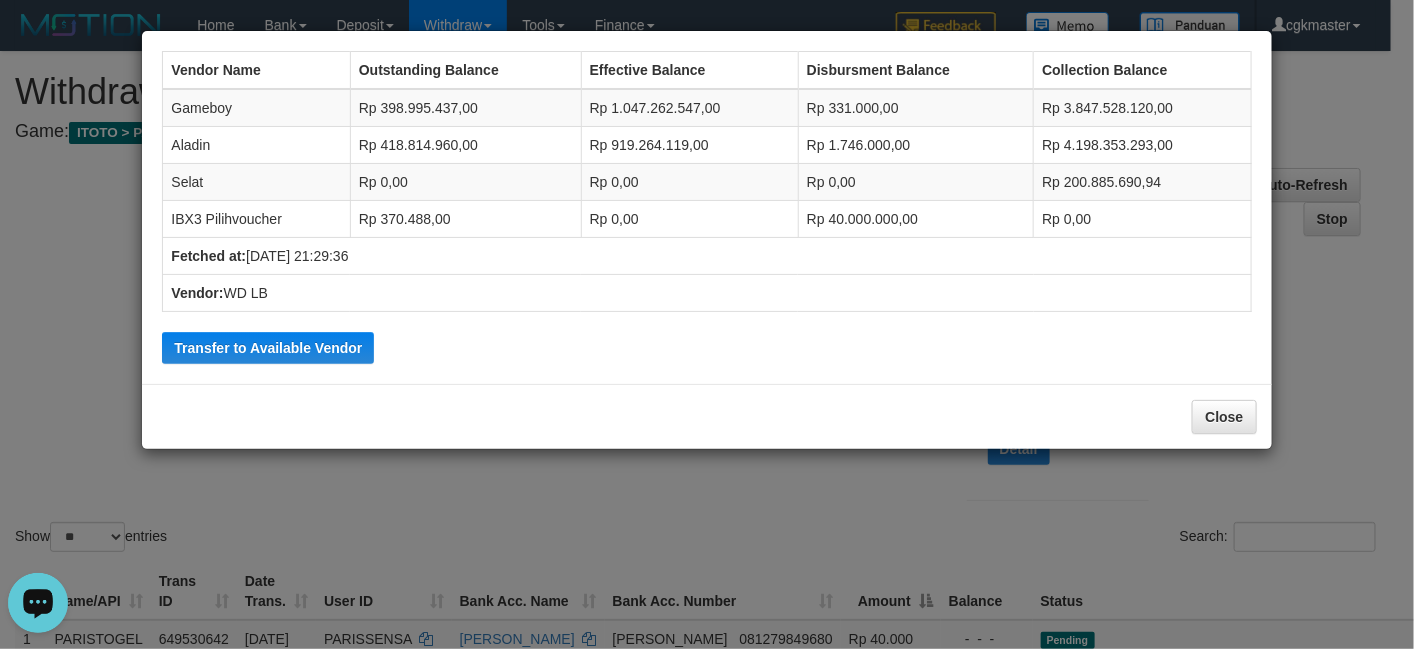 click on "Rp 370.488,00" at bounding box center (465, 219) 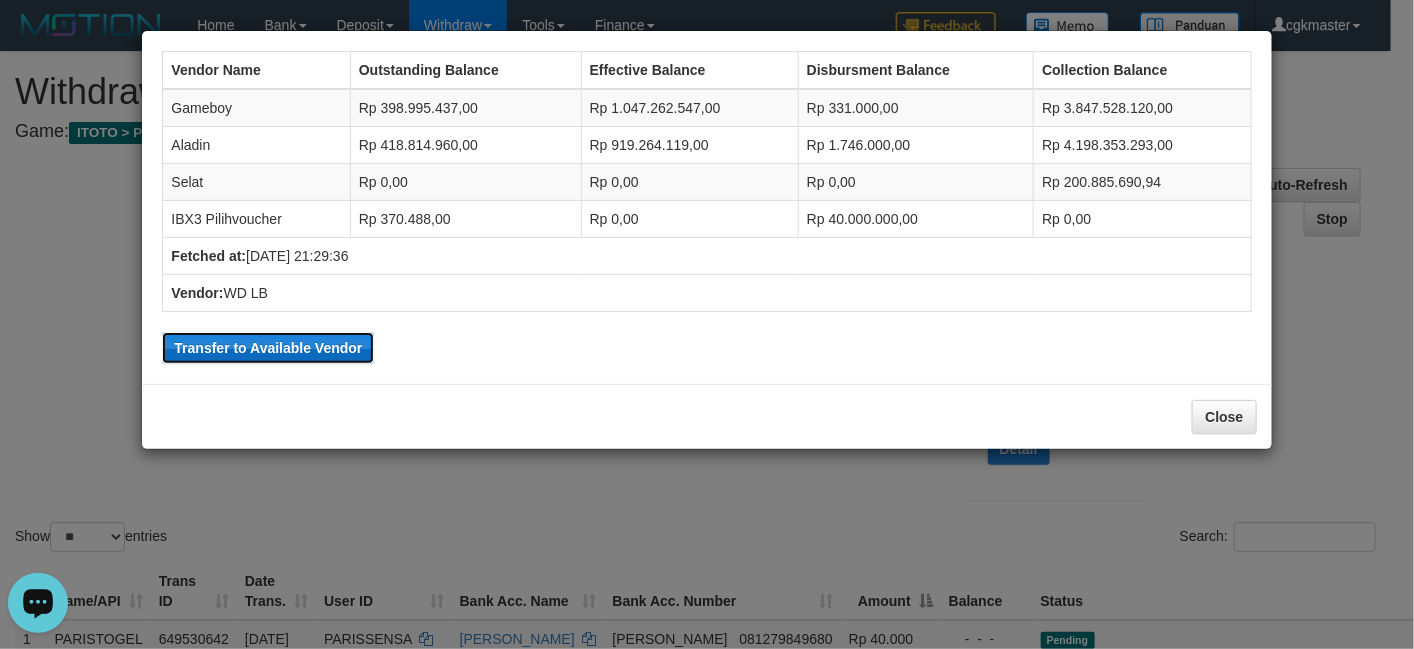 click on "Transfer to Available Vendor" at bounding box center (268, 348) 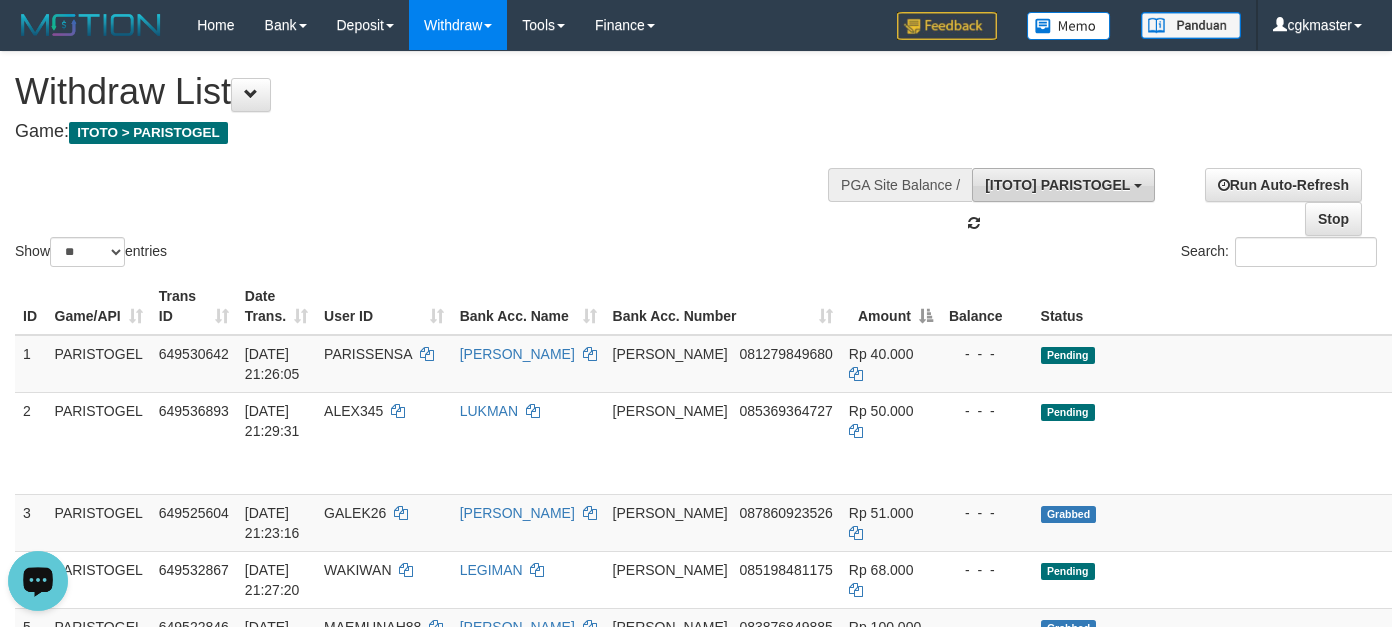 click on "[ITOTO] PARISTOGEL" at bounding box center [1063, 185] 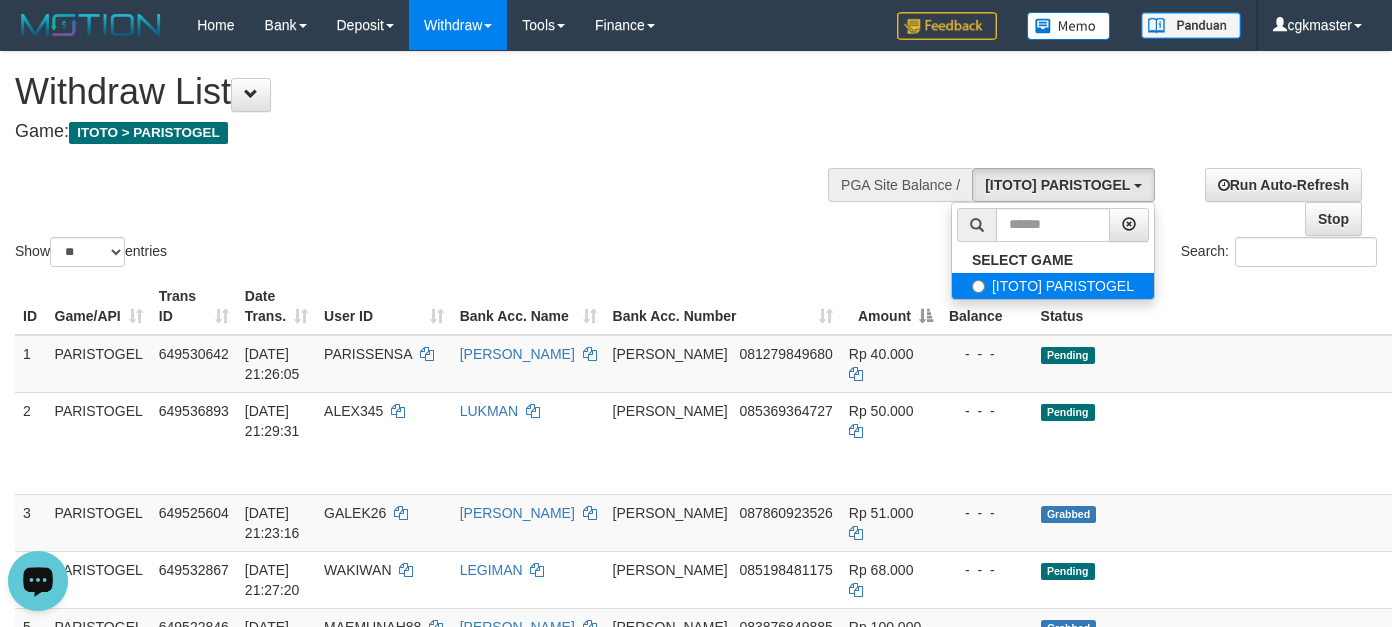 click on "[ITOTO] PARISTOGEL" at bounding box center (1053, 286) 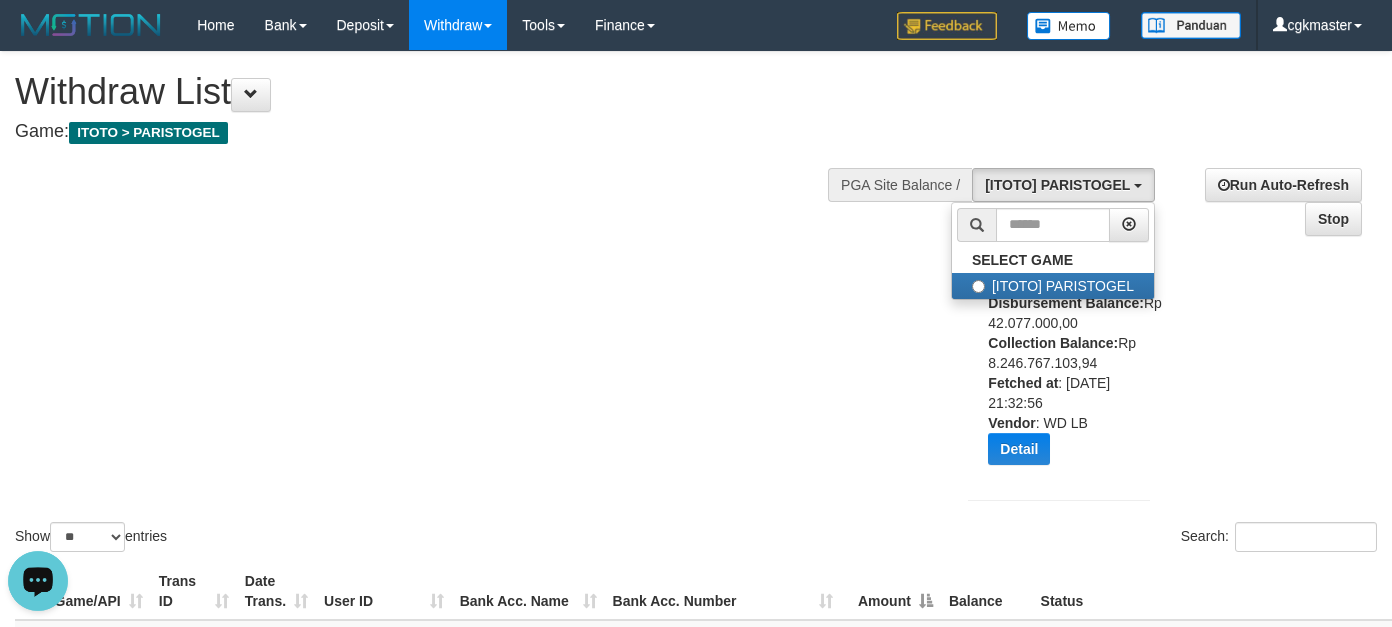 click on "**********" at bounding box center (1165, 337) 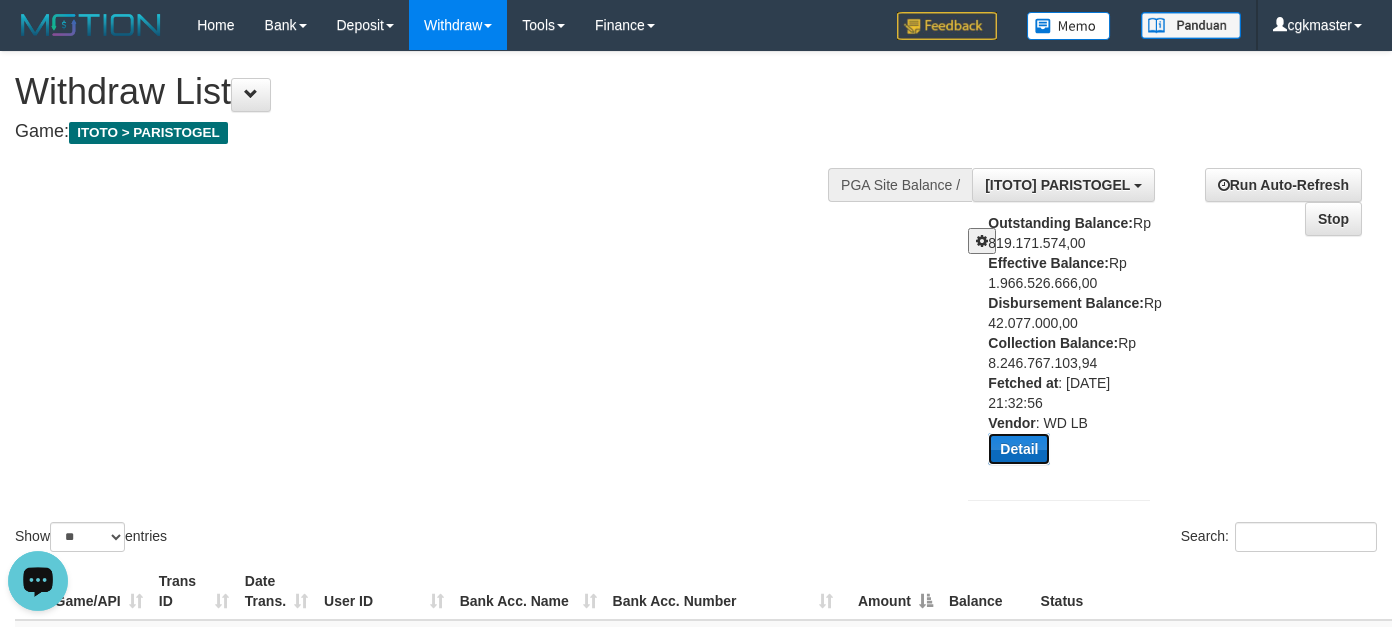 click on "Detail" at bounding box center (1019, 449) 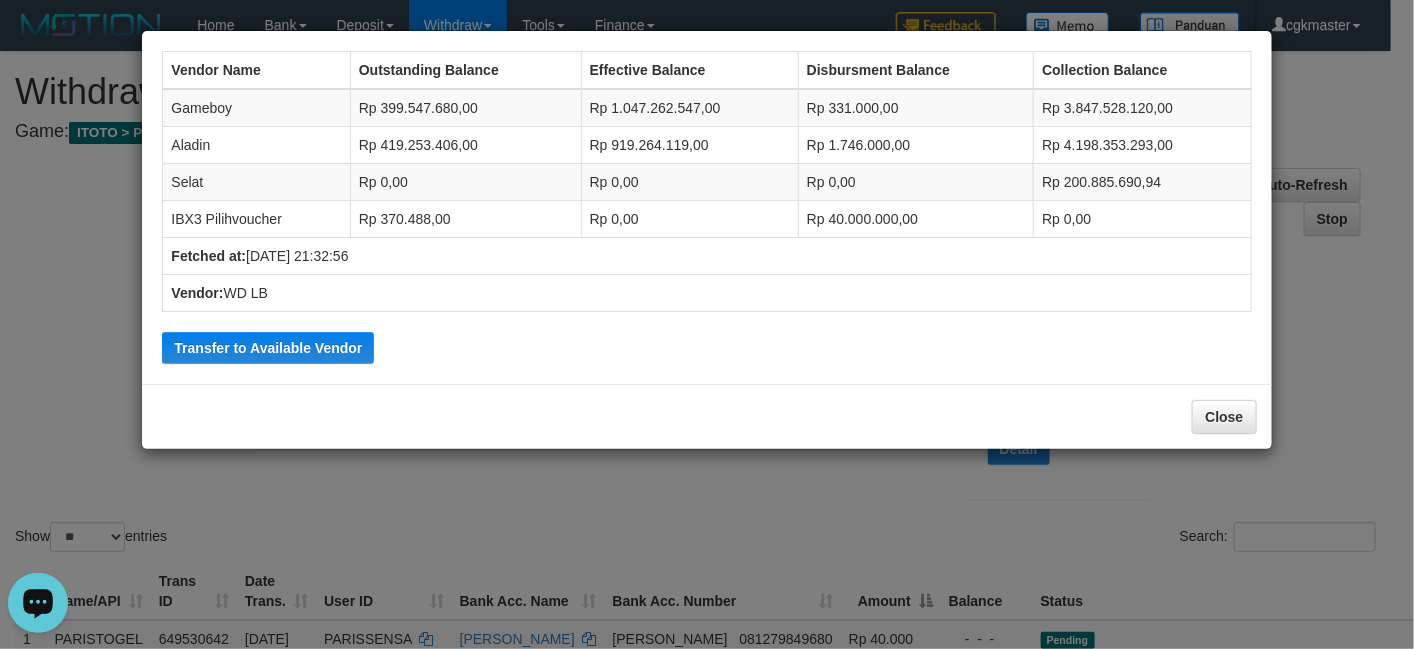 click on "Rp 919.264.119,00" at bounding box center [689, 145] 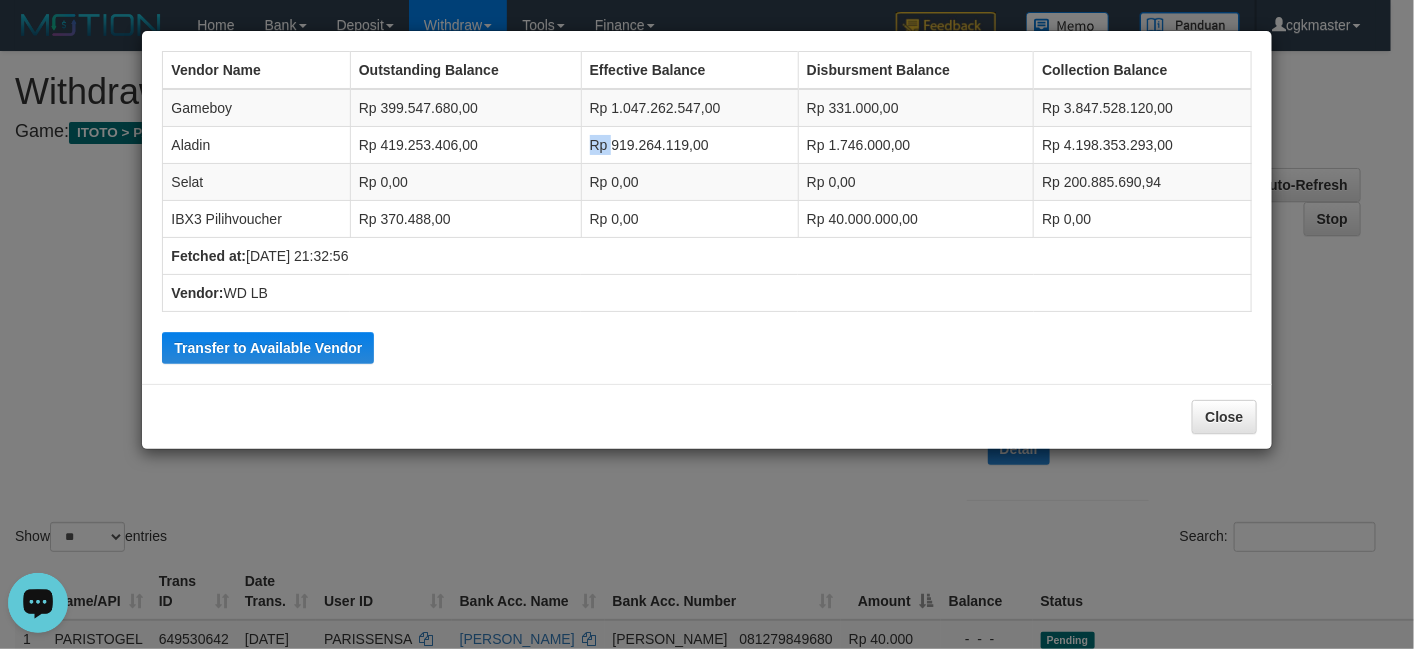 click on "Rp 919.264.119,00" at bounding box center (689, 145) 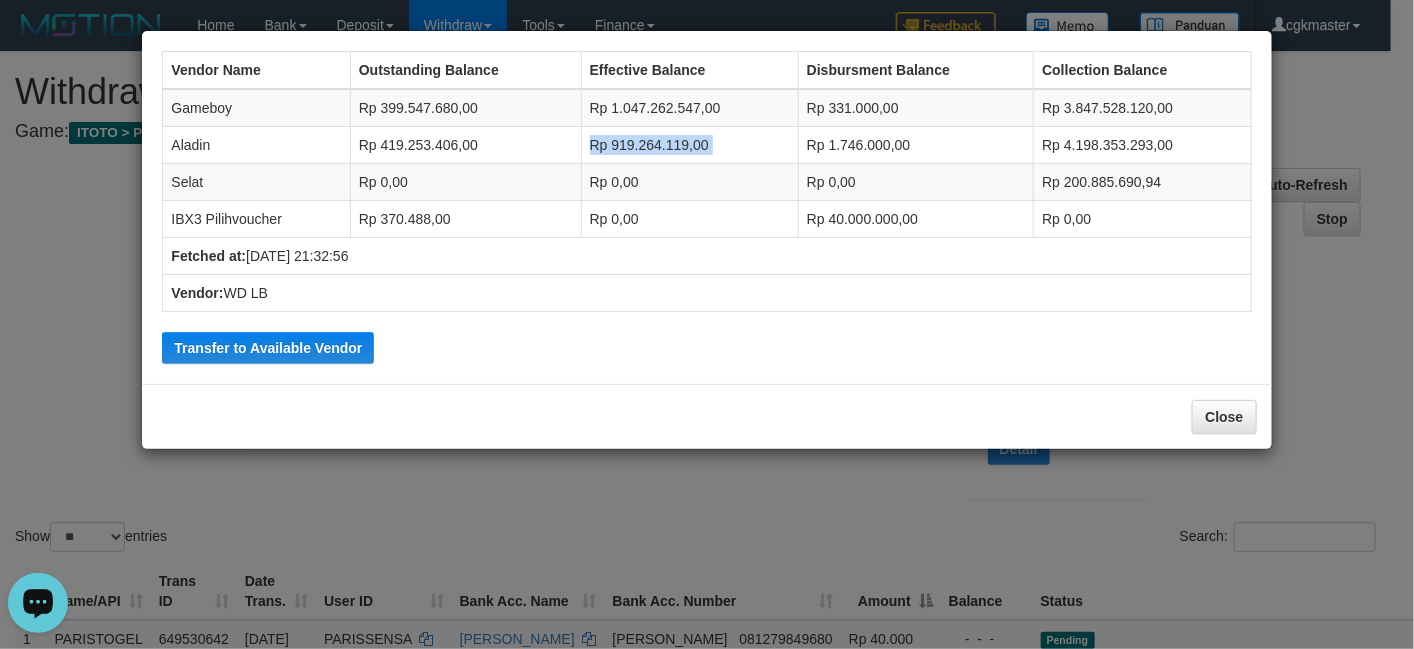 click on "Rp 919.264.119,00" at bounding box center [689, 145] 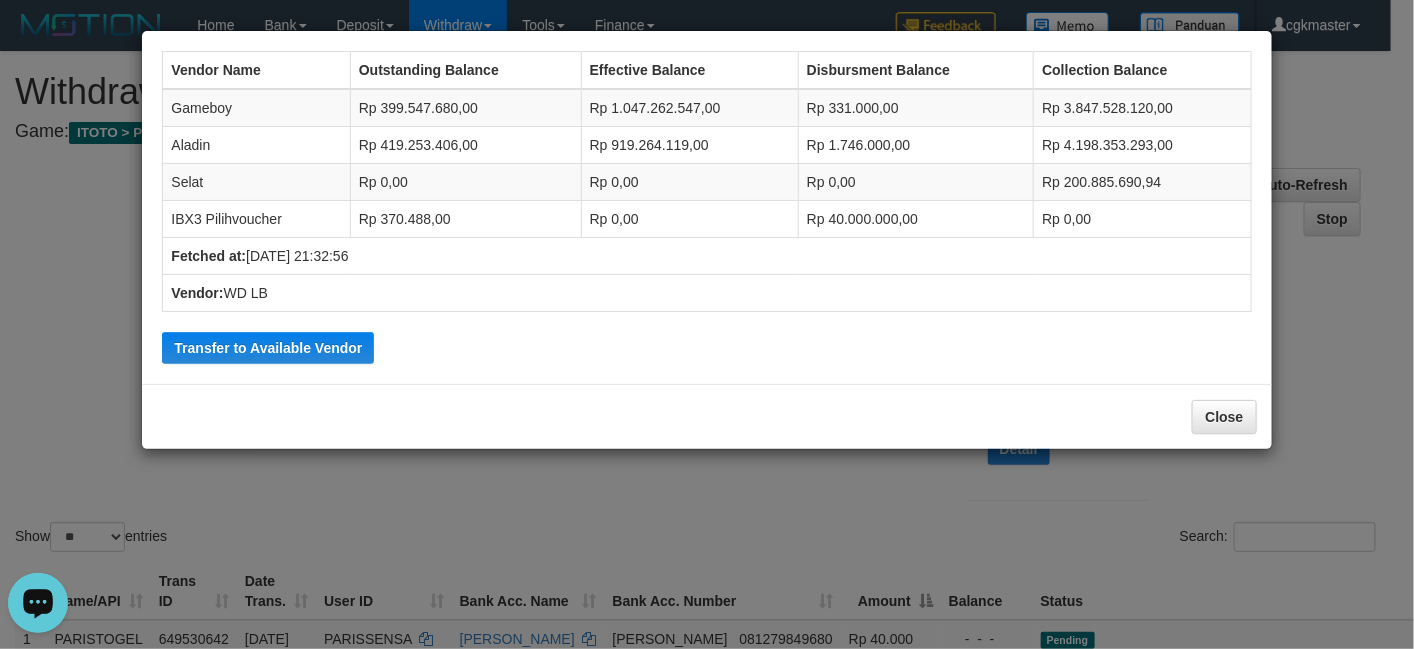 drag, startPoint x: 588, startPoint y: 133, endPoint x: 886, endPoint y: 159, distance: 299.13208 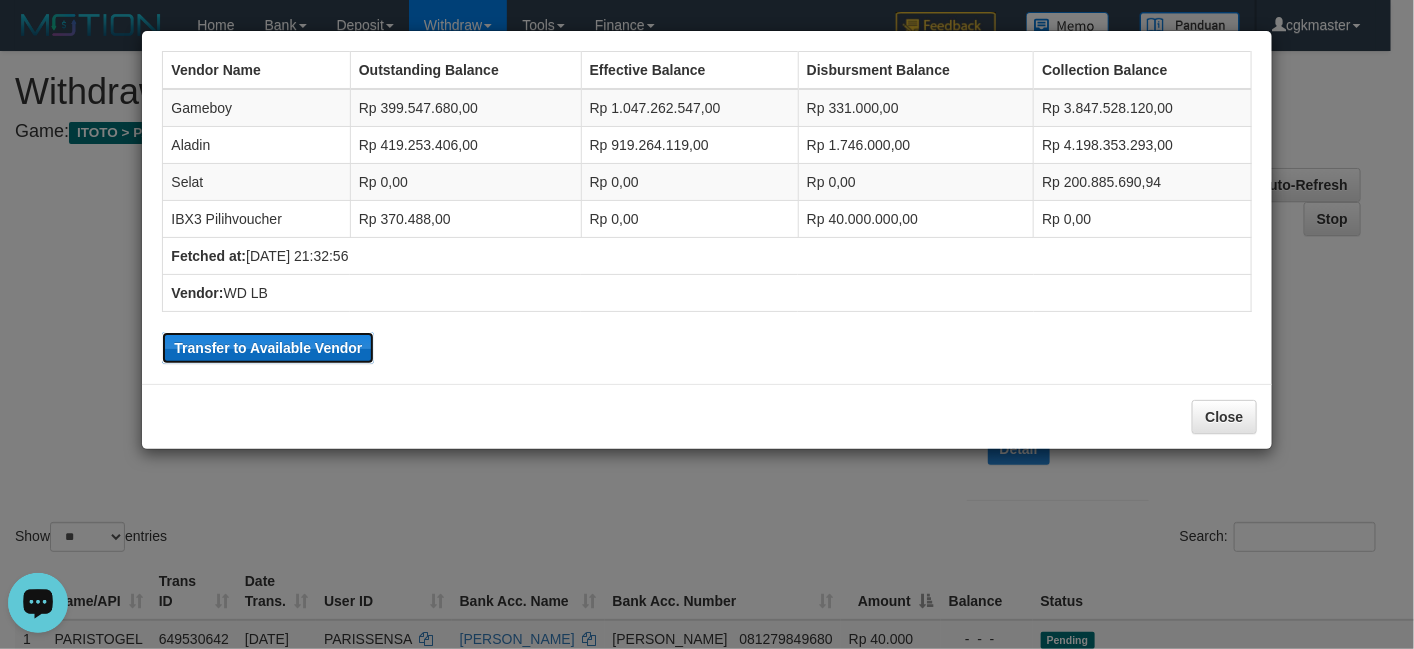 click on "Transfer to Available Vendor" at bounding box center [268, 348] 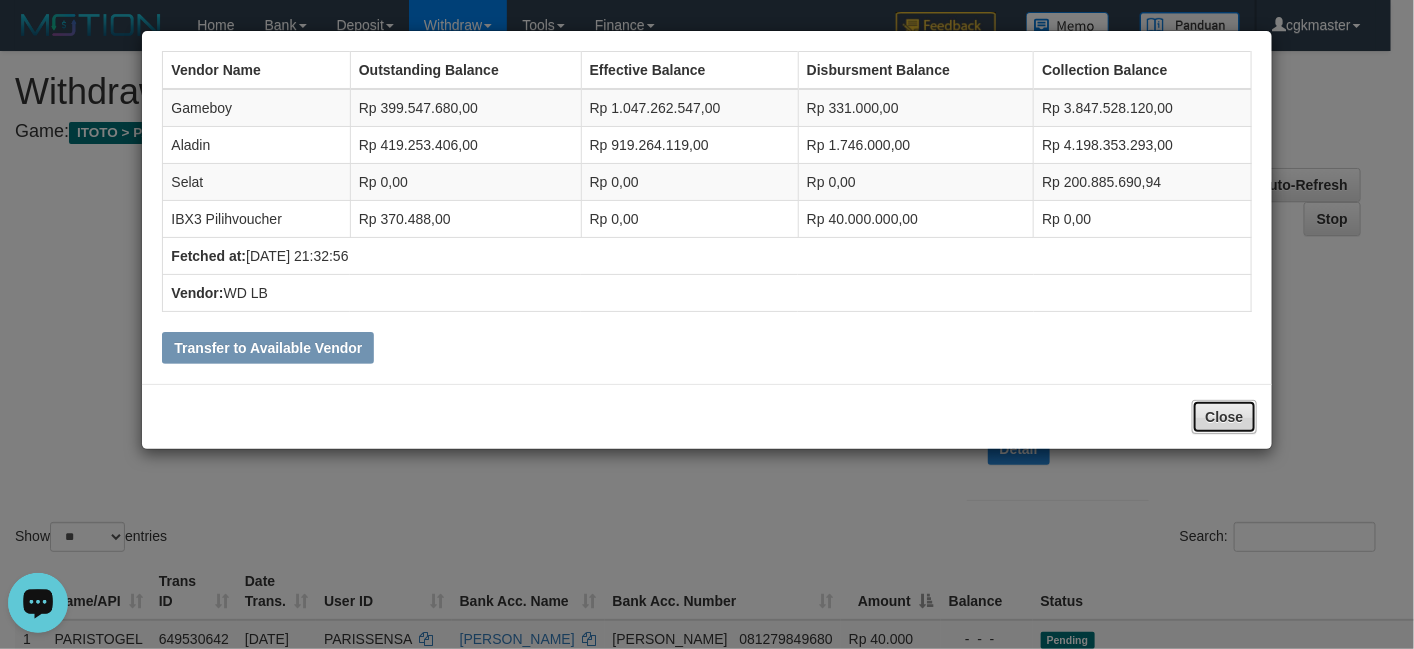 click on "Close" at bounding box center (1224, 417) 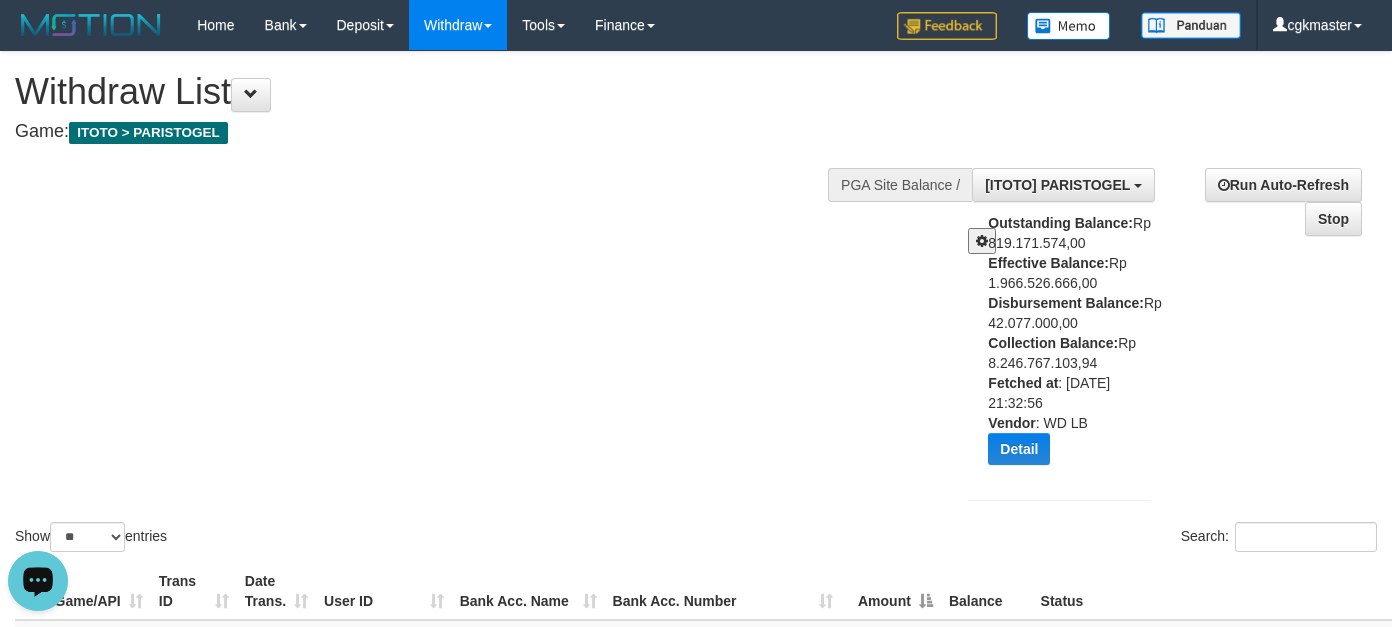 click at bounding box center (982, 241) 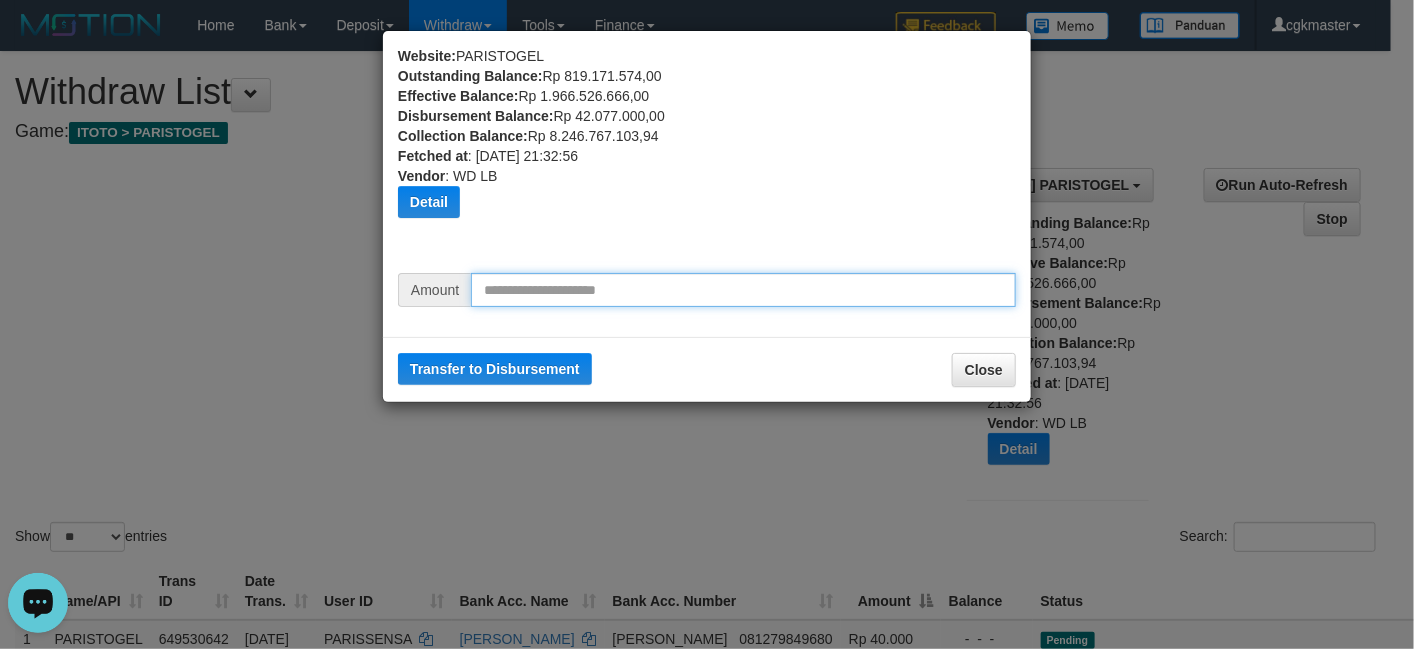 drag, startPoint x: 541, startPoint y: 285, endPoint x: 588, endPoint y: 289, distance: 47.169907 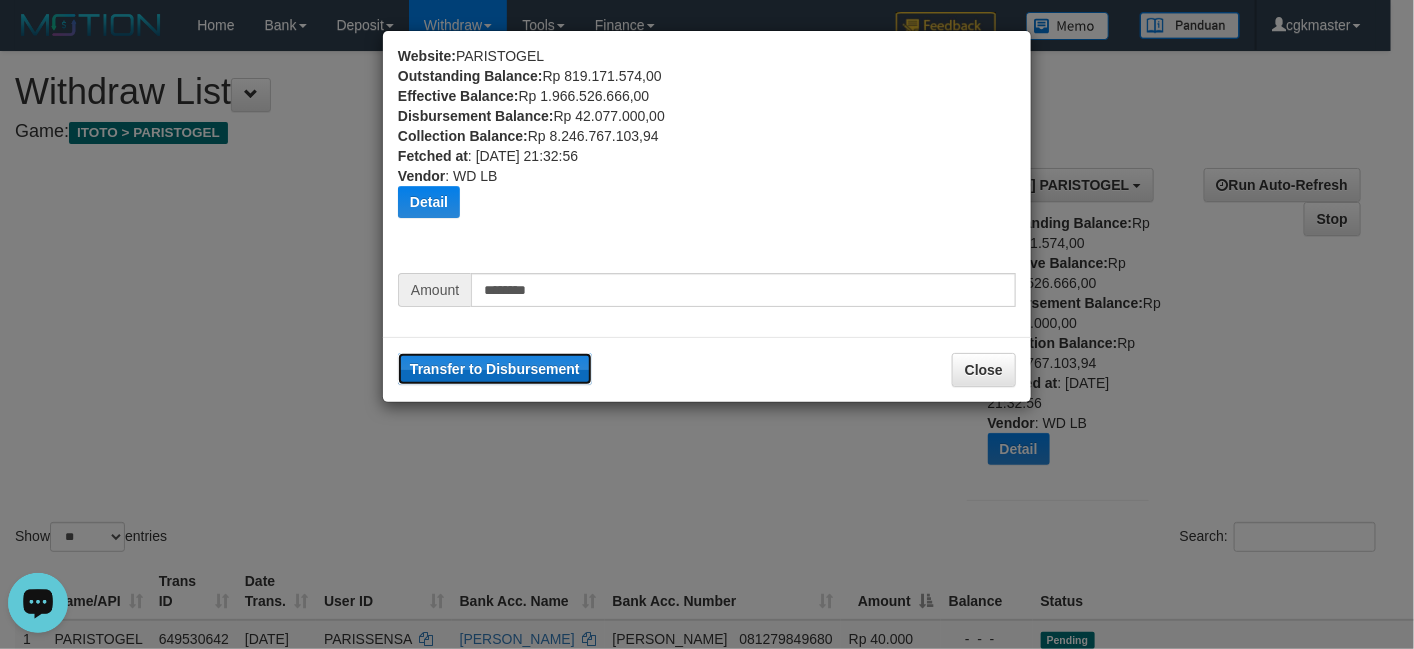 click on "Transfer to Disbursement" at bounding box center (495, 369) 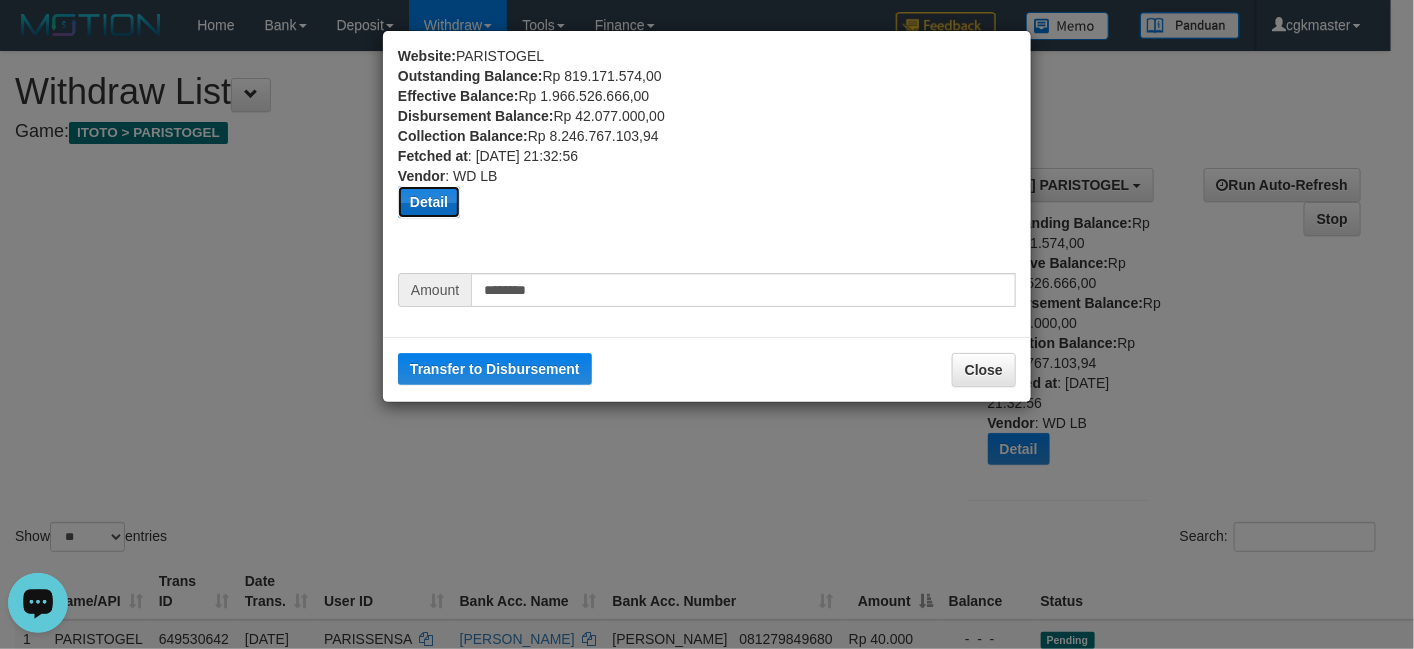 click on "Detail" at bounding box center [429, 202] 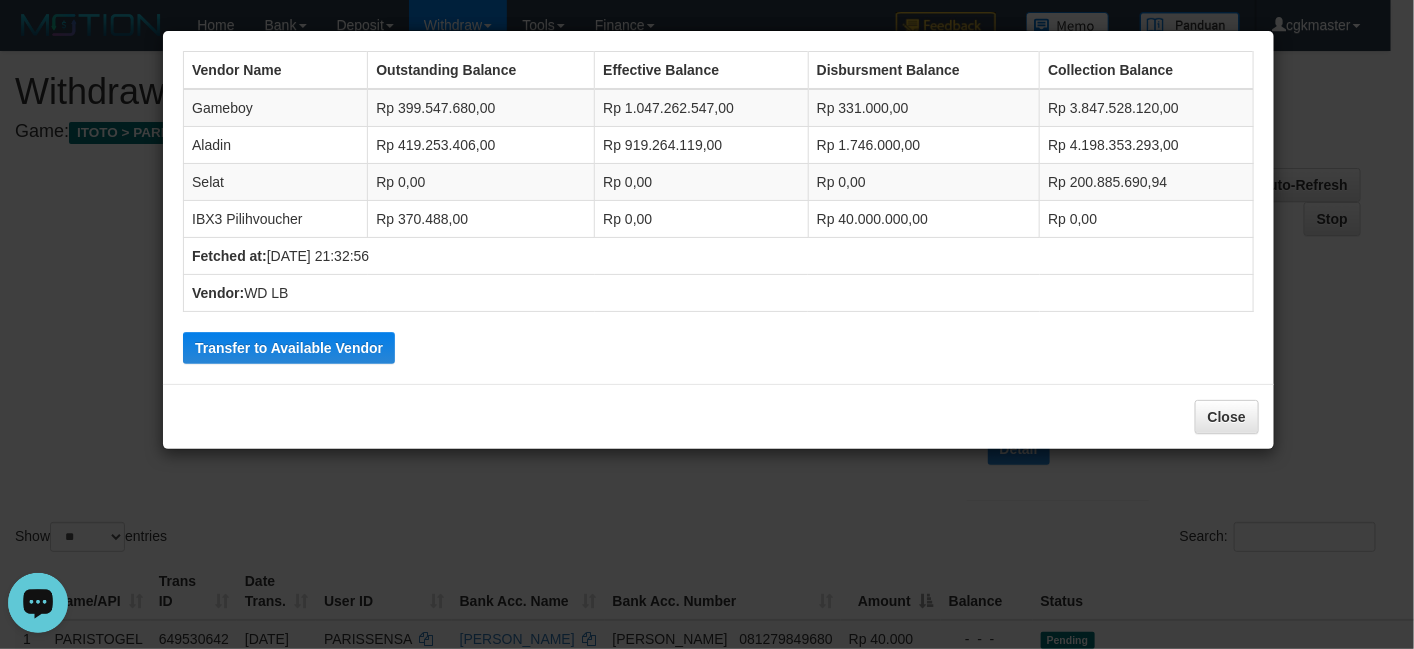 click on "Rp 1.746.000,00" at bounding box center (923, 145) 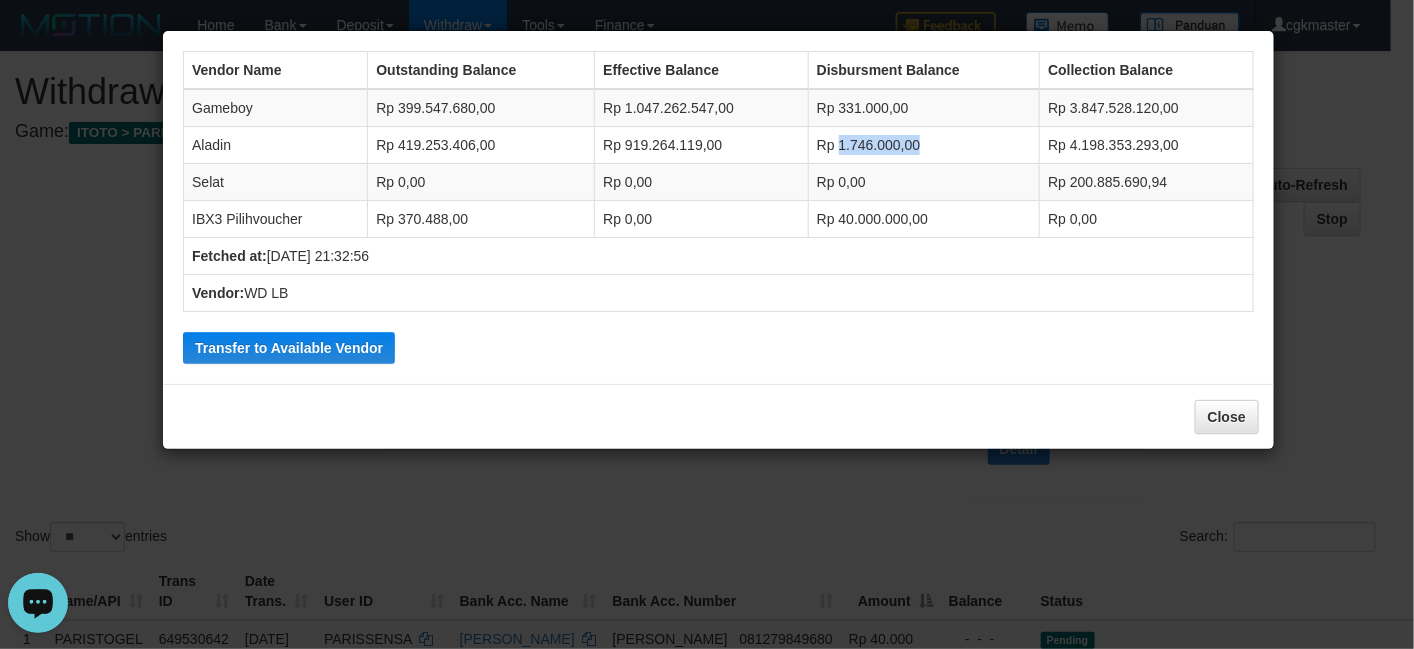 click on "Rp 1.746.000,00" at bounding box center [923, 145] 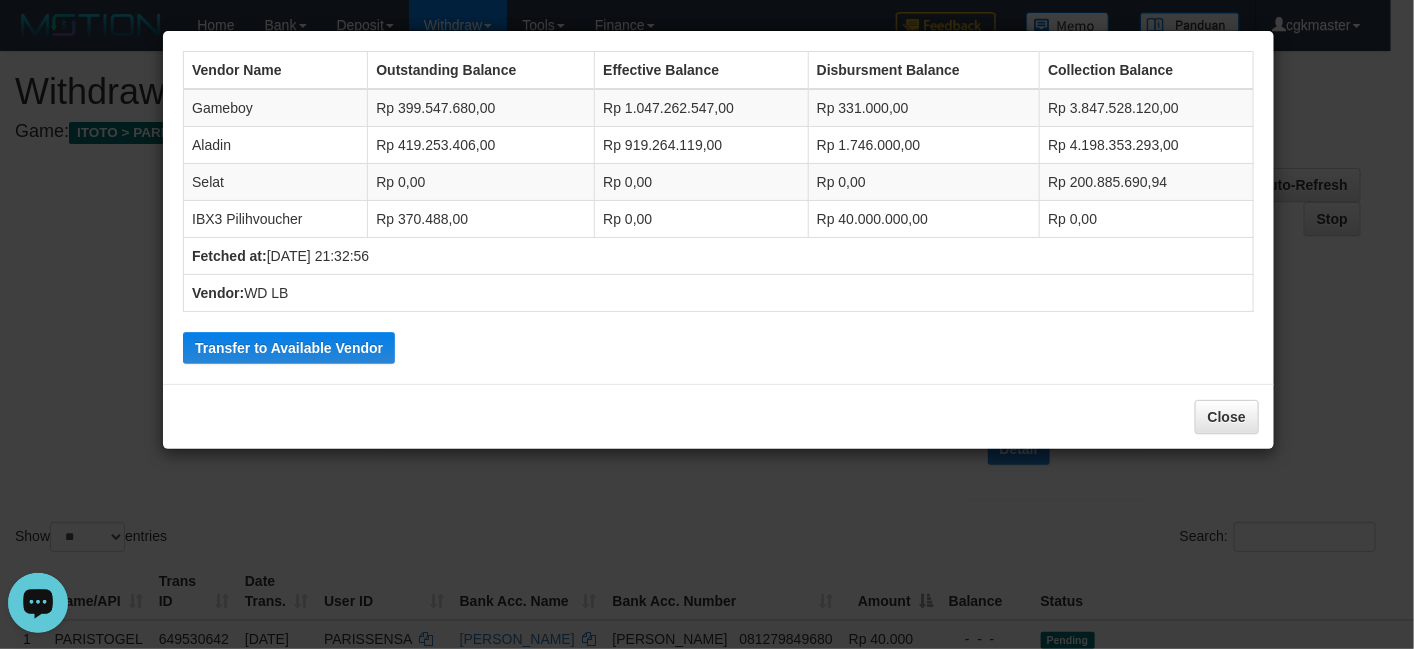 click on "Rp 0,00" at bounding box center (923, 182) 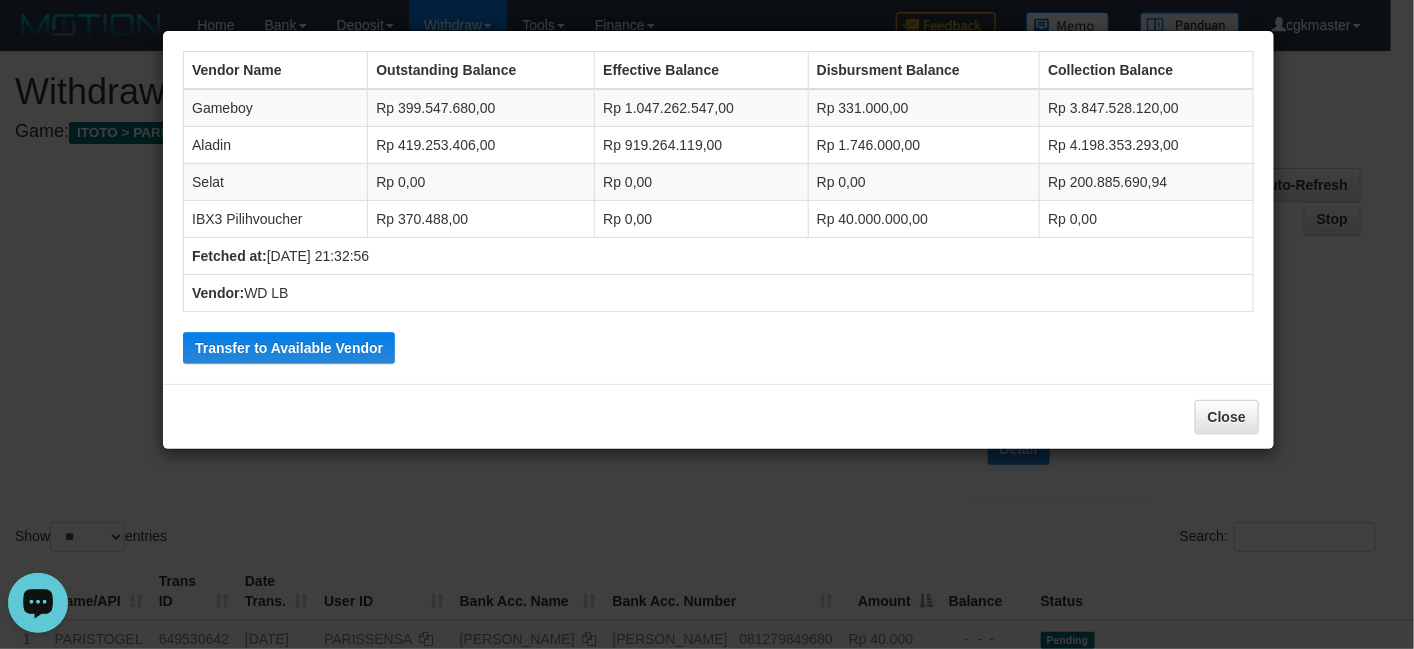 click on "Vendor Name
Outstanding Balance
Effective Balance
Disbursment Balance
Collection Balance
Gameboy
Rp 399.547.680,00
Rp 1.047.262.547,00
Rp 331.000,00
Rp 3.847.528.120,00
Aladin
Rp 419.253.406,00
Rp 919.264.119,00
Rp 1.746.000,00
Rp 4.198.353.293,00
Selat
Rp 0,00
Rp 0,00
Rp 0,00
Rp 200.885.690,94
IBX3 Pilihvoucher
Rp 370.488,00
Rp 0,00
Rp 40.000.000,00
Rp 0,00" at bounding box center [718, 207] 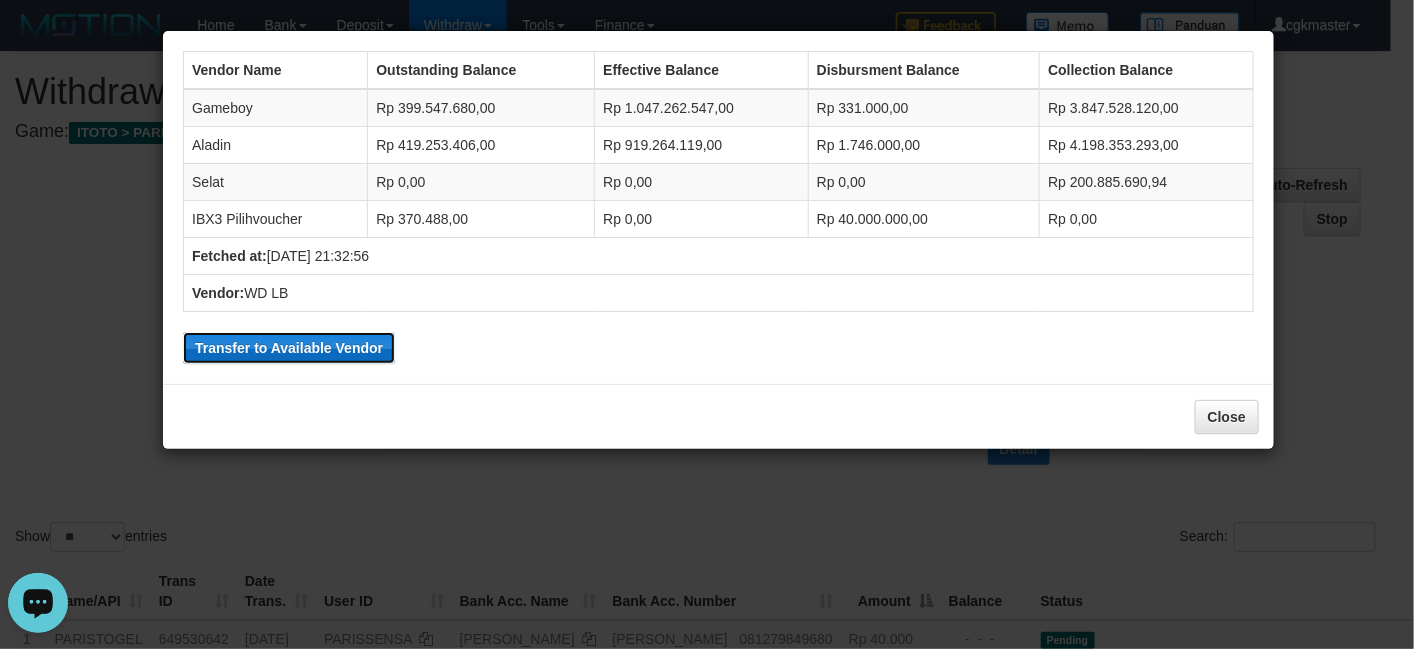 click on "Transfer to Available Vendor" at bounding box center (289, 348) 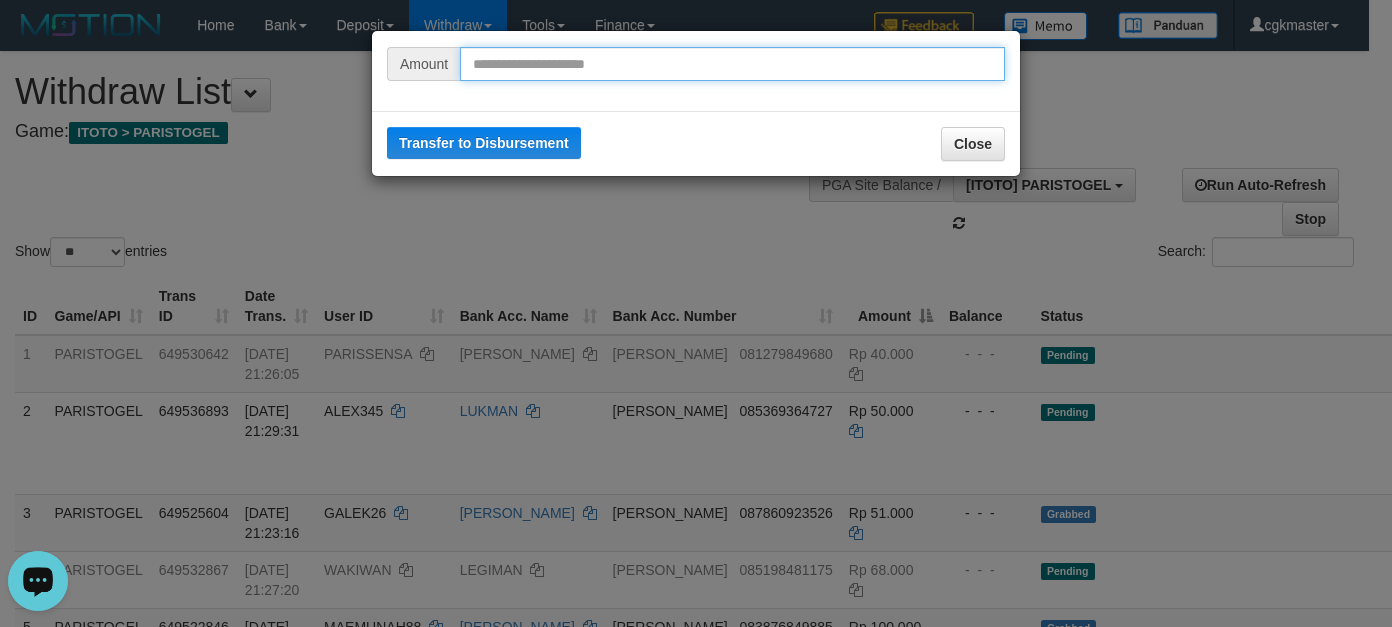 click at bounding box center (732, 64) 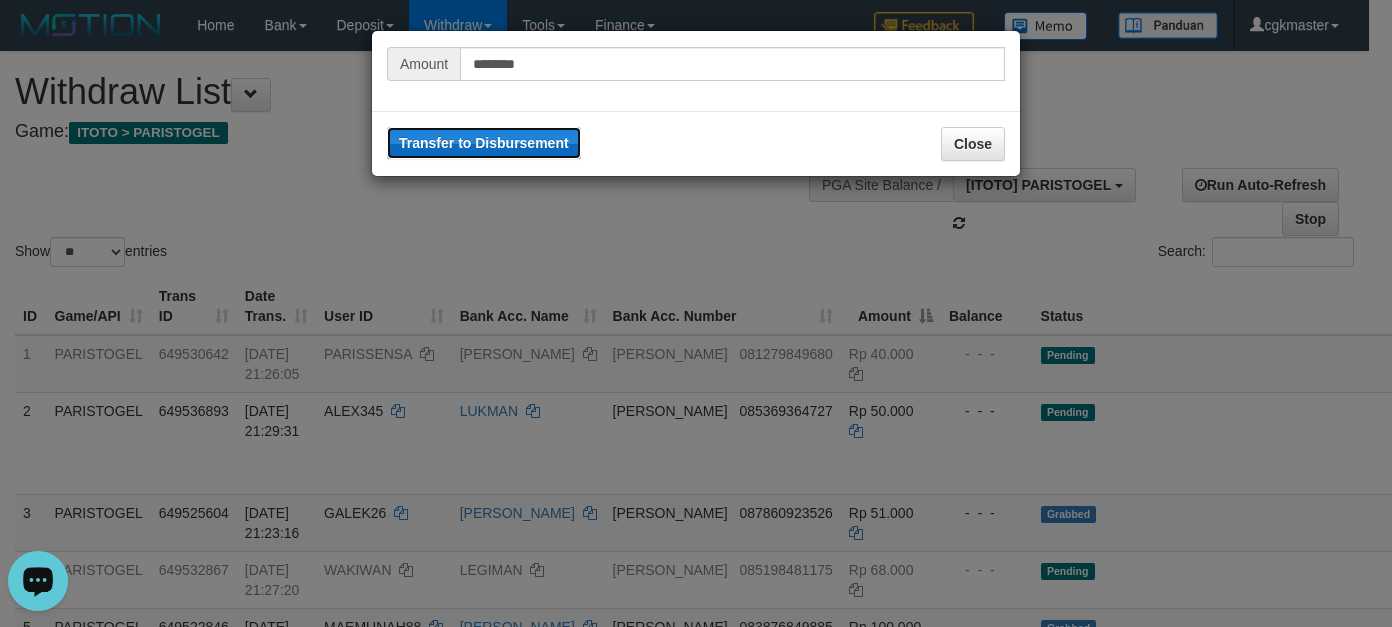 click on "Transfer to Disbursement" at bounding box center [484, 143] 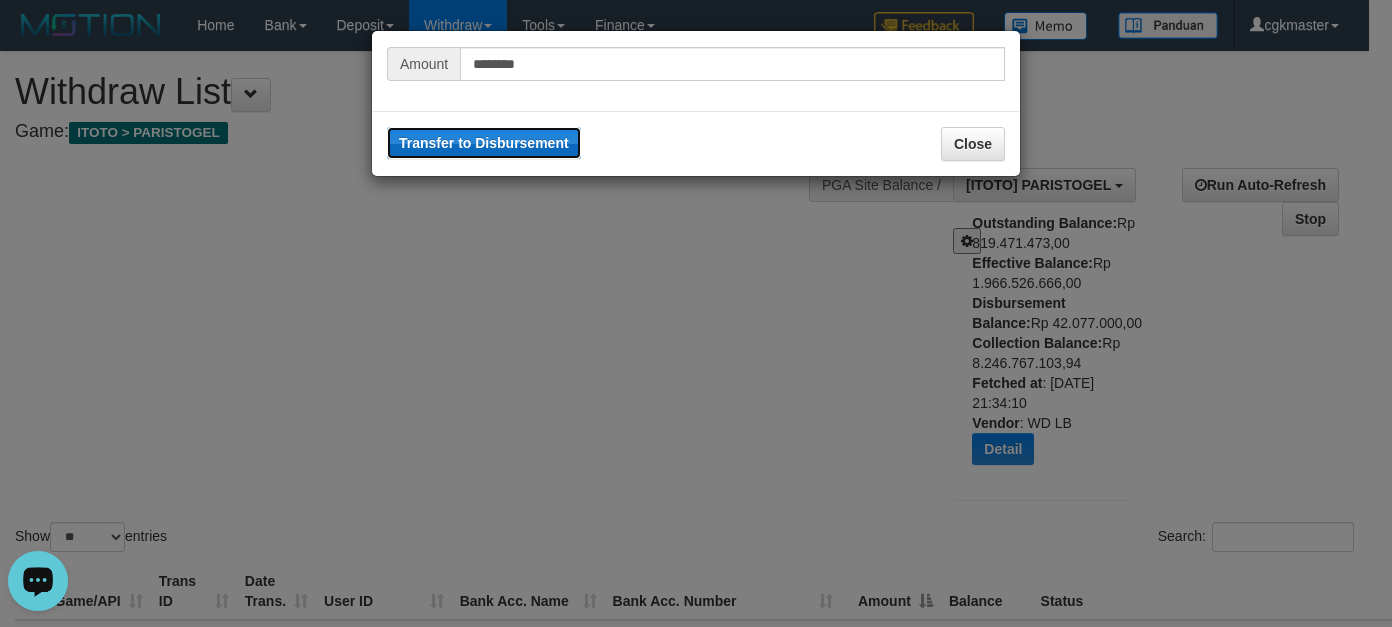 click on "Transfer to Disbursement" at bounding box center (484, 143) 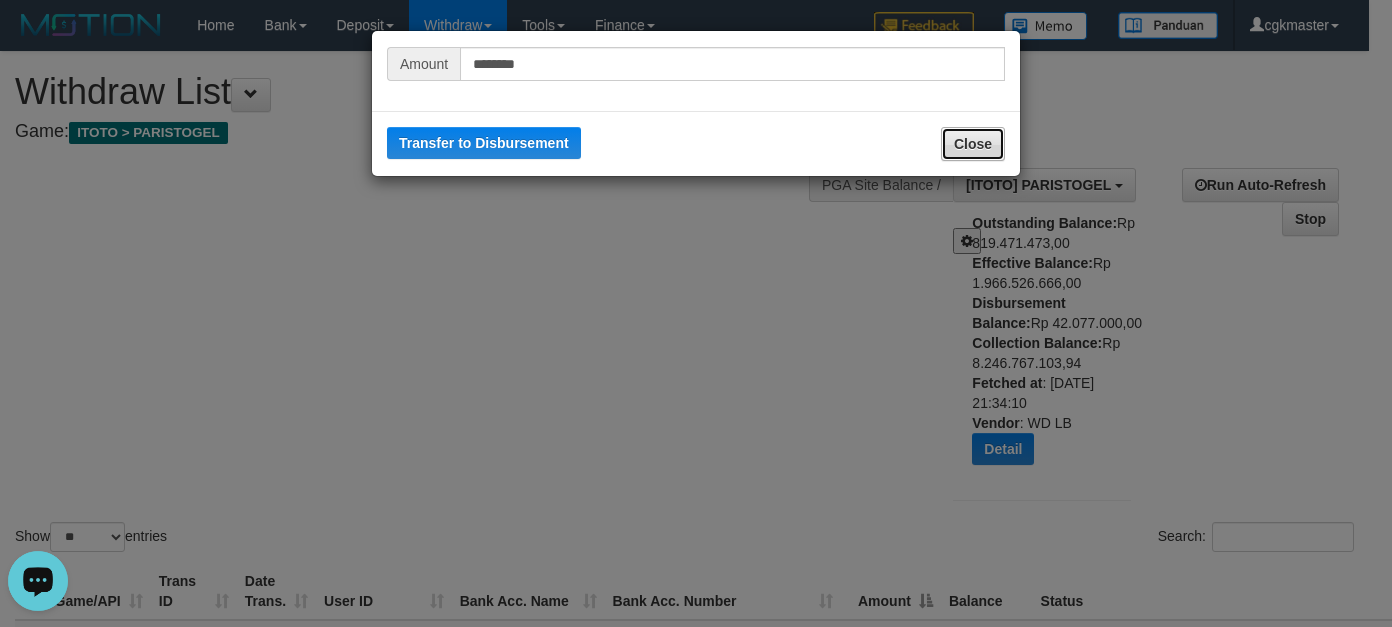 click on "Close" at bounding box center (973, 144) 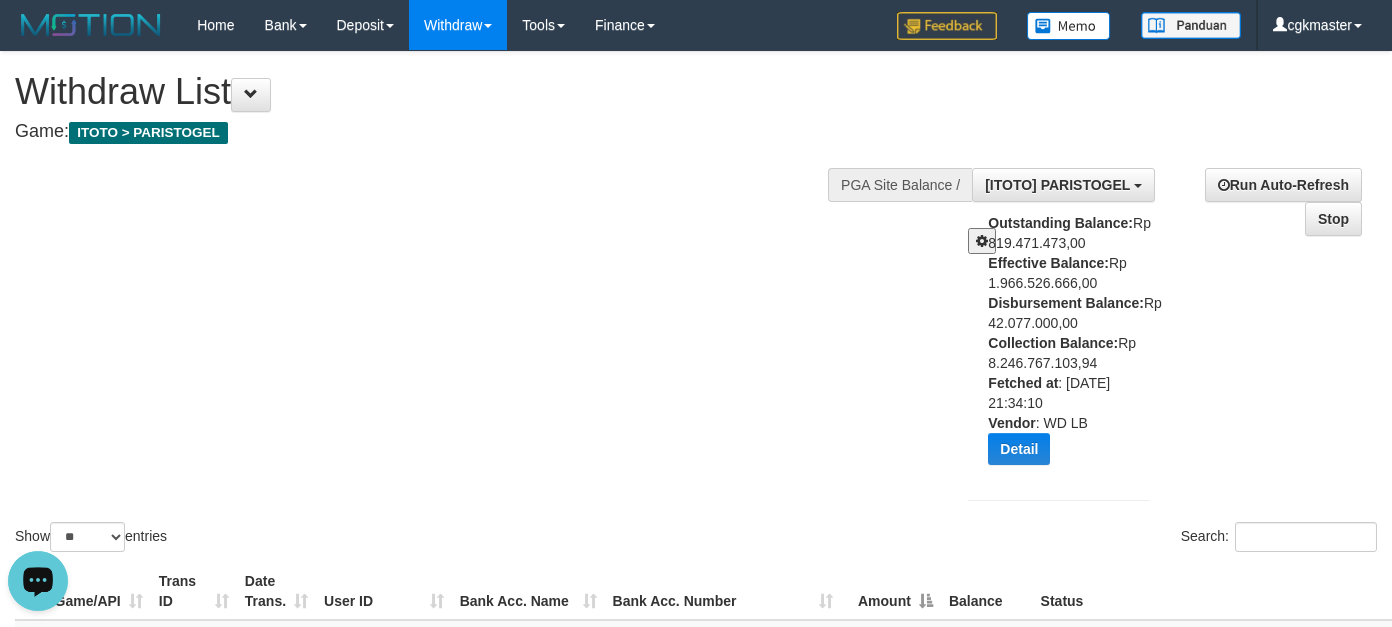 click on "Outstanding Balance:  Rp 819.471.473,00
Effective Balance:  Rp 1.966.526.666,00
Disbursement Balance:  Rp 42.077.000,00
Collection Balance:  Rp 8.246.767.103,94
Fetched at : 2025-07-12 21:34:10
Vendor : WD LB
Detail
Vendor Name
Outstanding Balance
Effective Balance
Disbursment Balance
Collection Balance
Gameboy
Rp 399.648.311,00
Rp 1.047.262.547,00
Rp 331.000,00
Rp 3.847.528.120,00
Aladin
Rp 419.452.674,00
Rp 919.264.119,00
Rp 1.746.000,00
Rp 4.198.353.293,00
Selat Rp 0,00" at bounding box center (1076, 346) 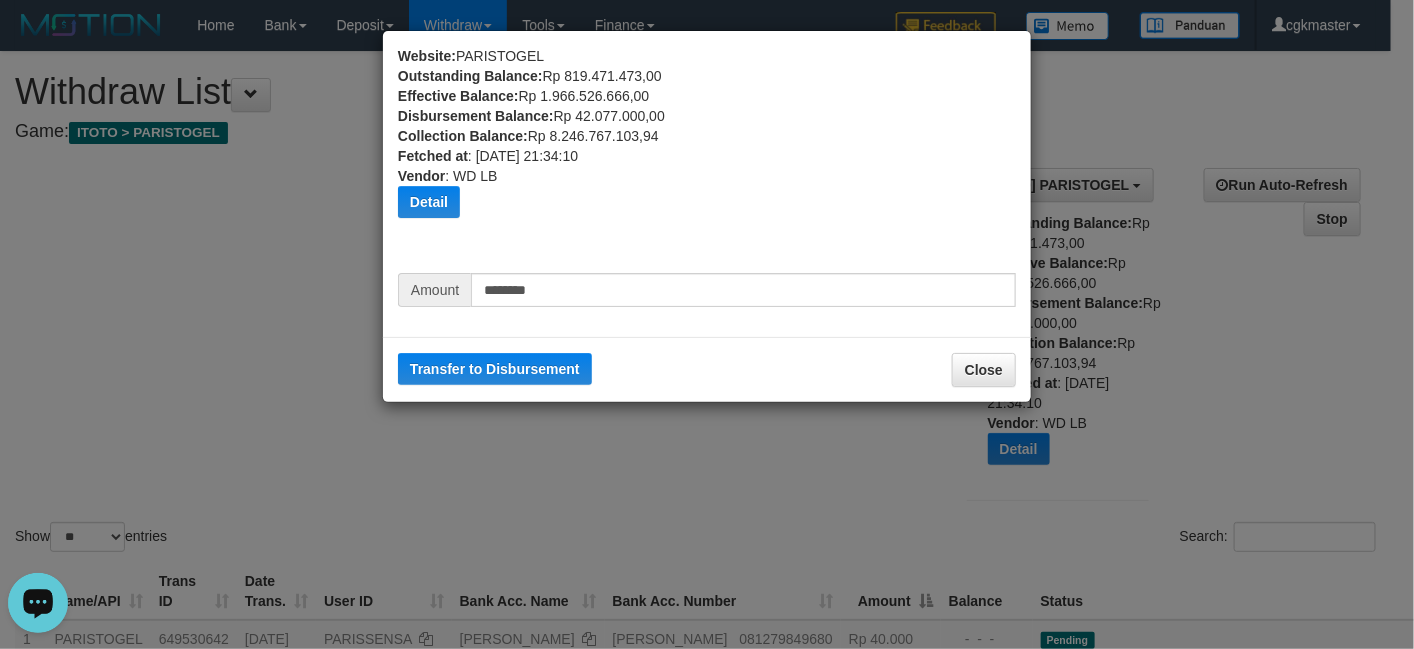 click on "Website:  PARISTOGEL
Outstanding Balance:  Rp 819.471.473,00
Effective Balance:  Rp 1.966.526.666,00
Disbursement Balance:  Rp 42.077.000,00
Collection Balance:  Rp 8.246.767.103,94
Fetched at : 2025-07-12 21:34:10
Vendor : WD LB
Detail
Vendor Name
Outstanding Balance
Effective Balance
Disbursment Balance
Collection Balance
Gameboy
Rp 399.648.311,00
Rp 1.047.262.547,00
Rp 331.000,00
Rp 3.847.528.120,00
Aladin
Rp 419.452.674,00
Rp 919.264.119,00
Rp 1.746.000,00
Rp 4.198.353.293,00
Selat Rp 0,00" at bounding box center (707, 159) 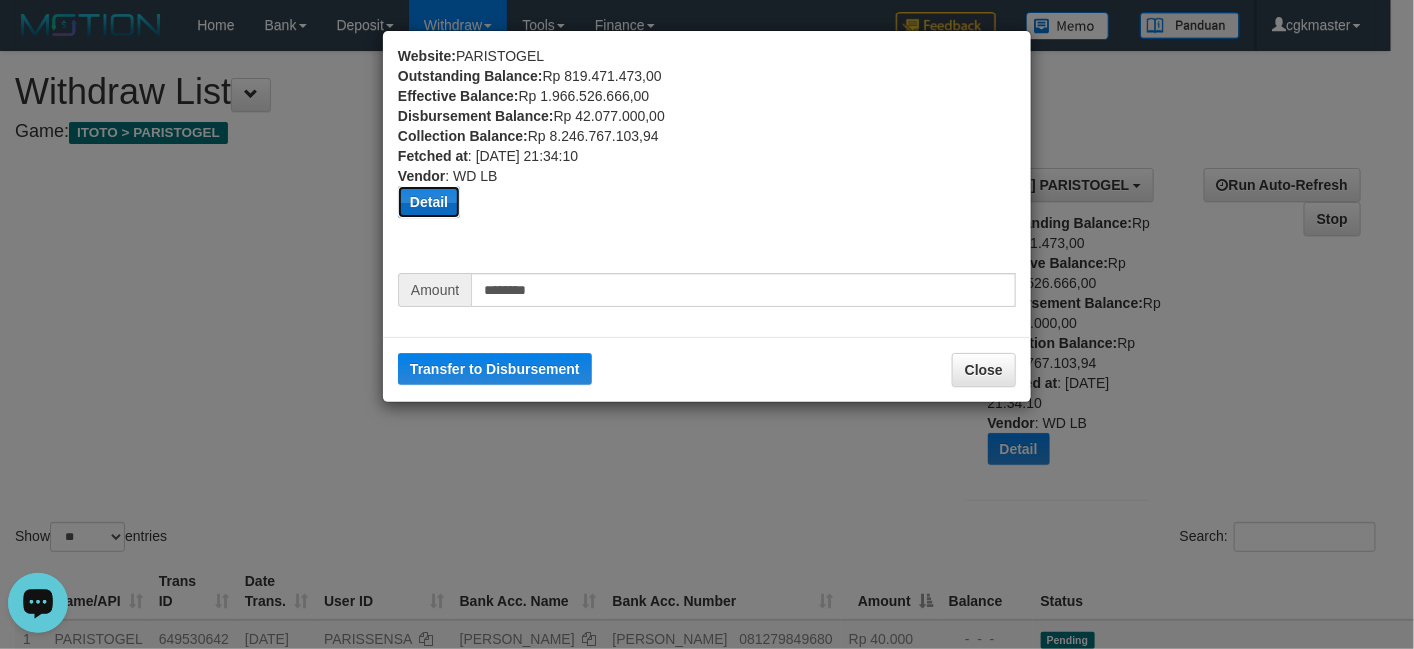 click on "Detail" at bounding box center (429, 202) 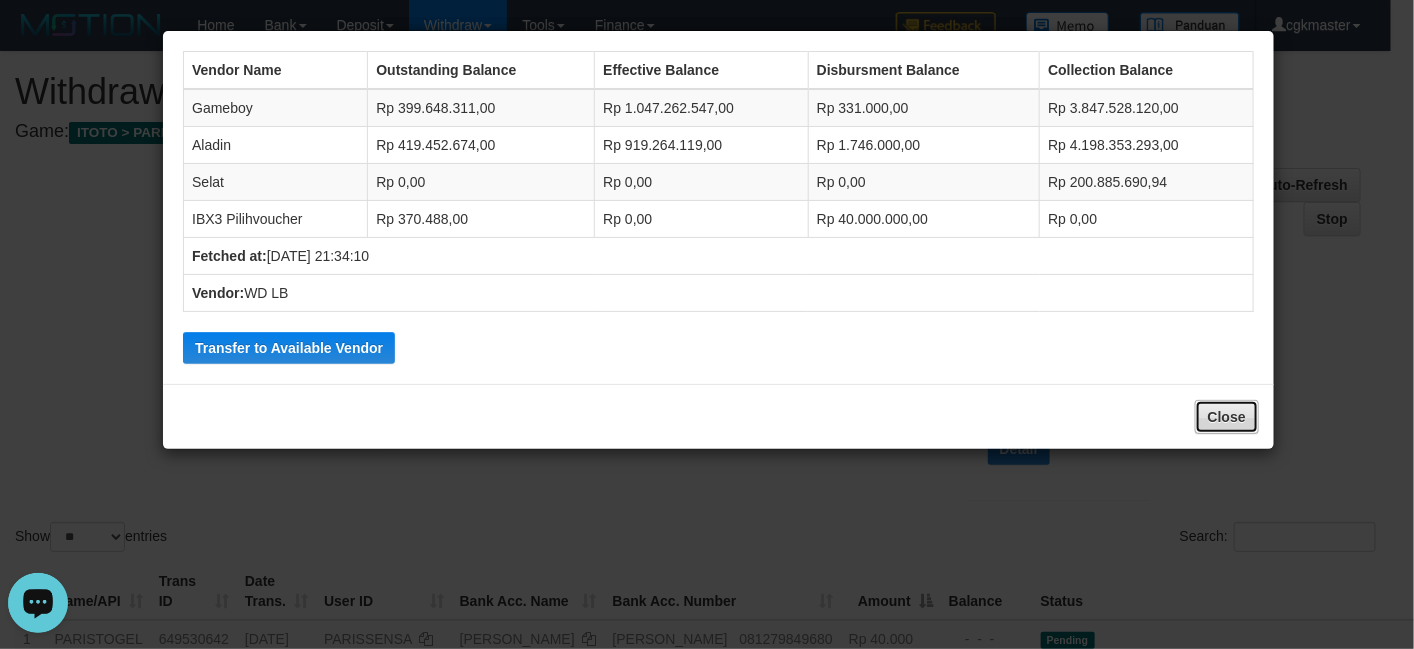 click on "Close" at bounding box center [1227, 417] 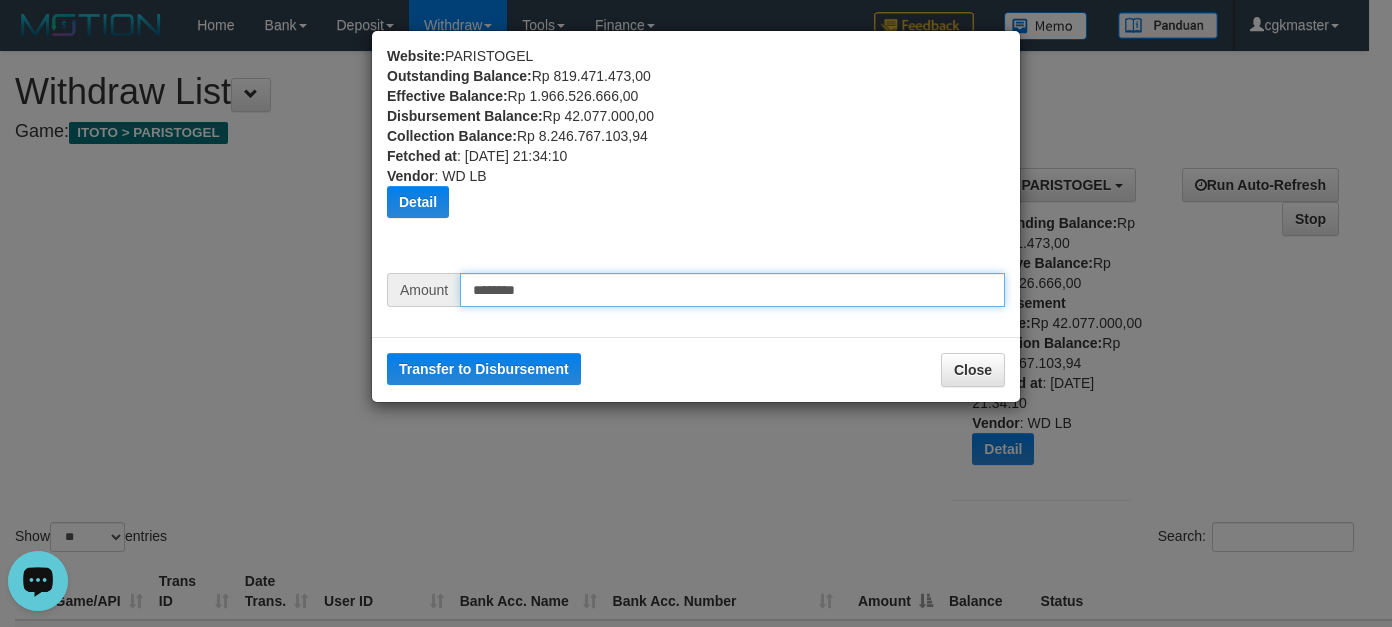 click on "********" at bounding box center [732, 290] 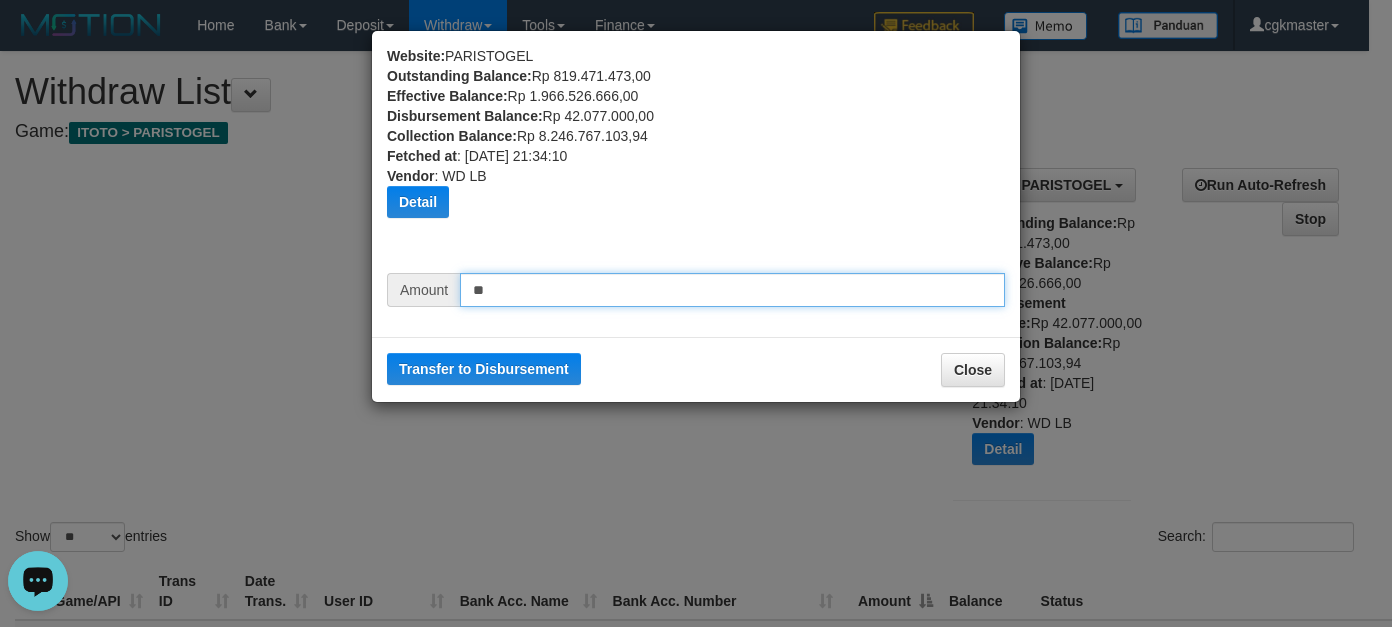 type on "*" 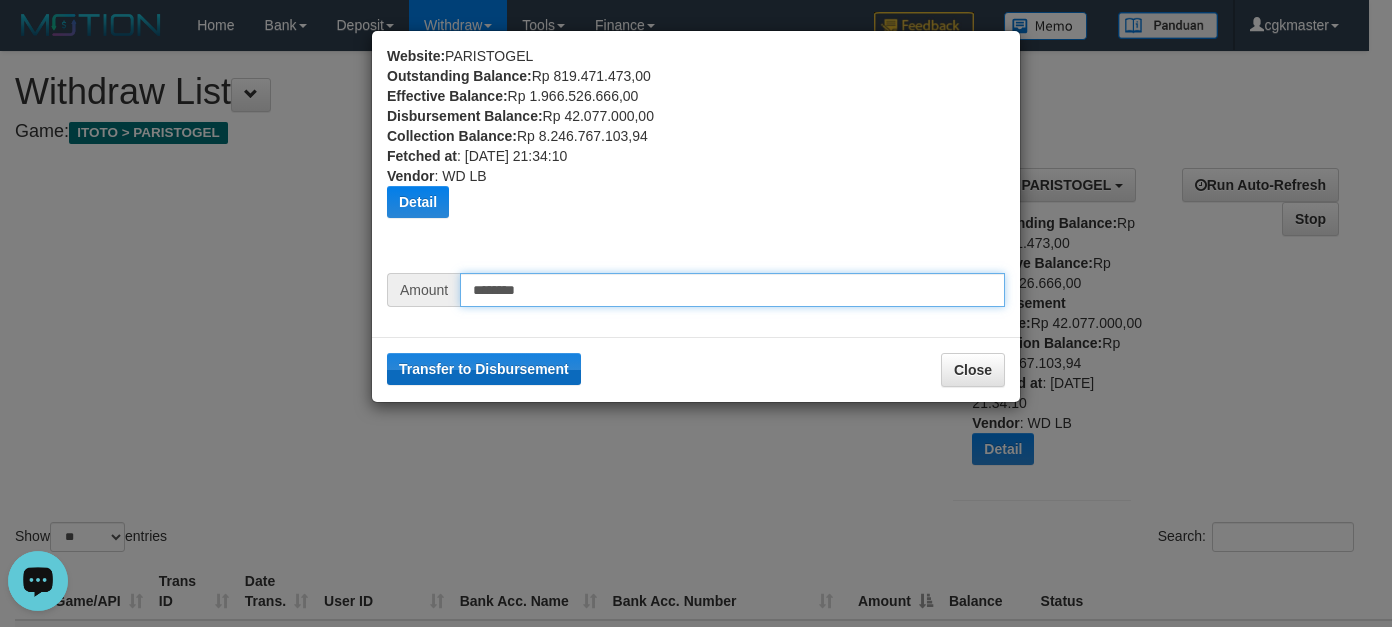 type on "********" 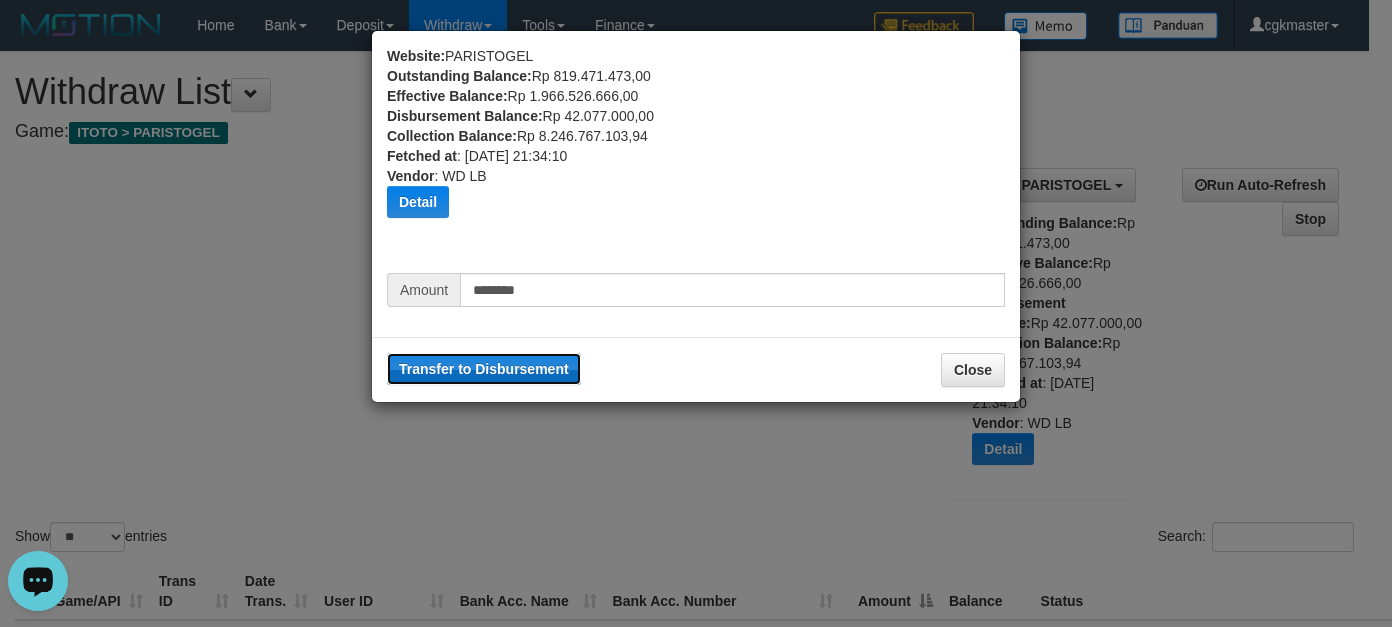 drag, startPoint x: 547, startPoint y: 376, endPoint x: 819, endPoint y: 184, distance: 332.93845 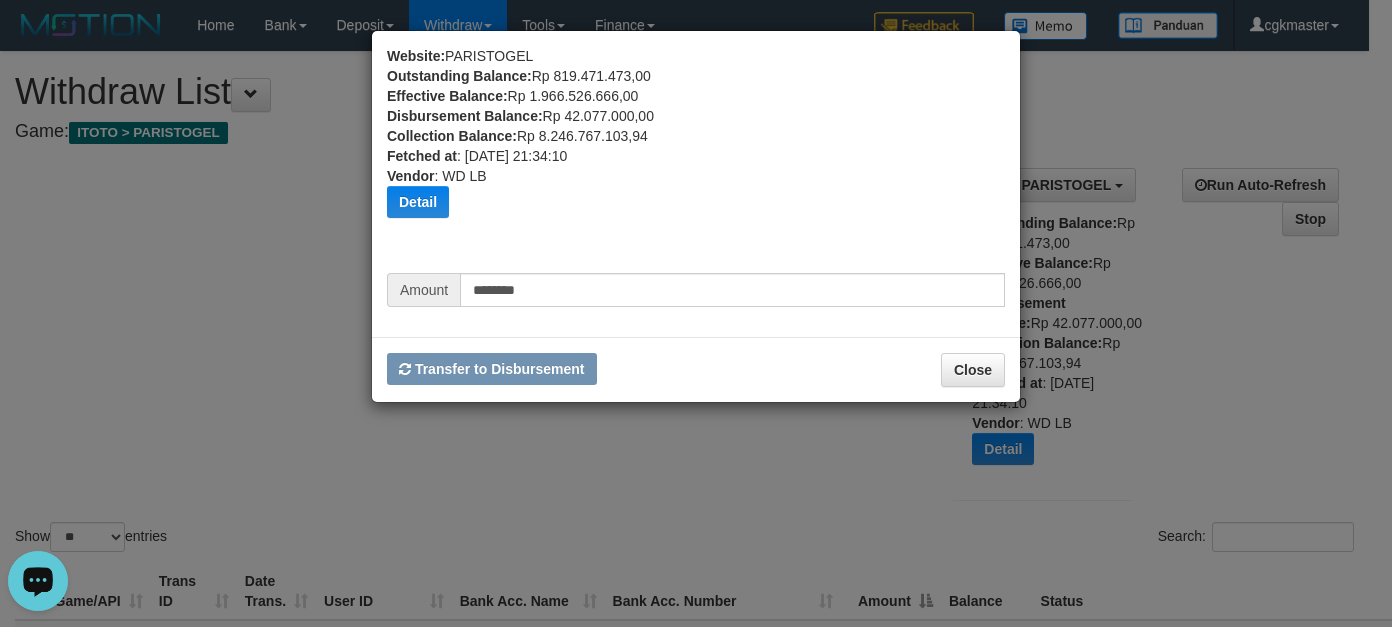 type 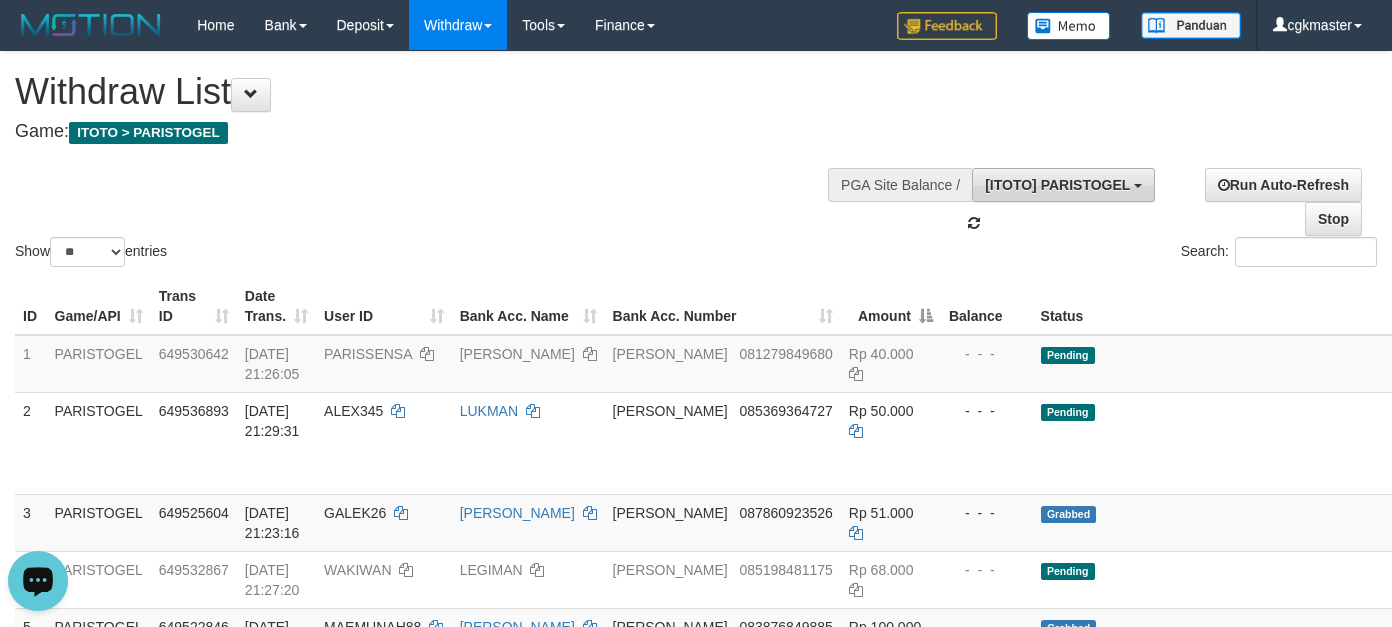drag, startPoint x: 1009, startPoint y: 202, endPoint x: 1023, endPoint y: 199, distance: 14.3178215 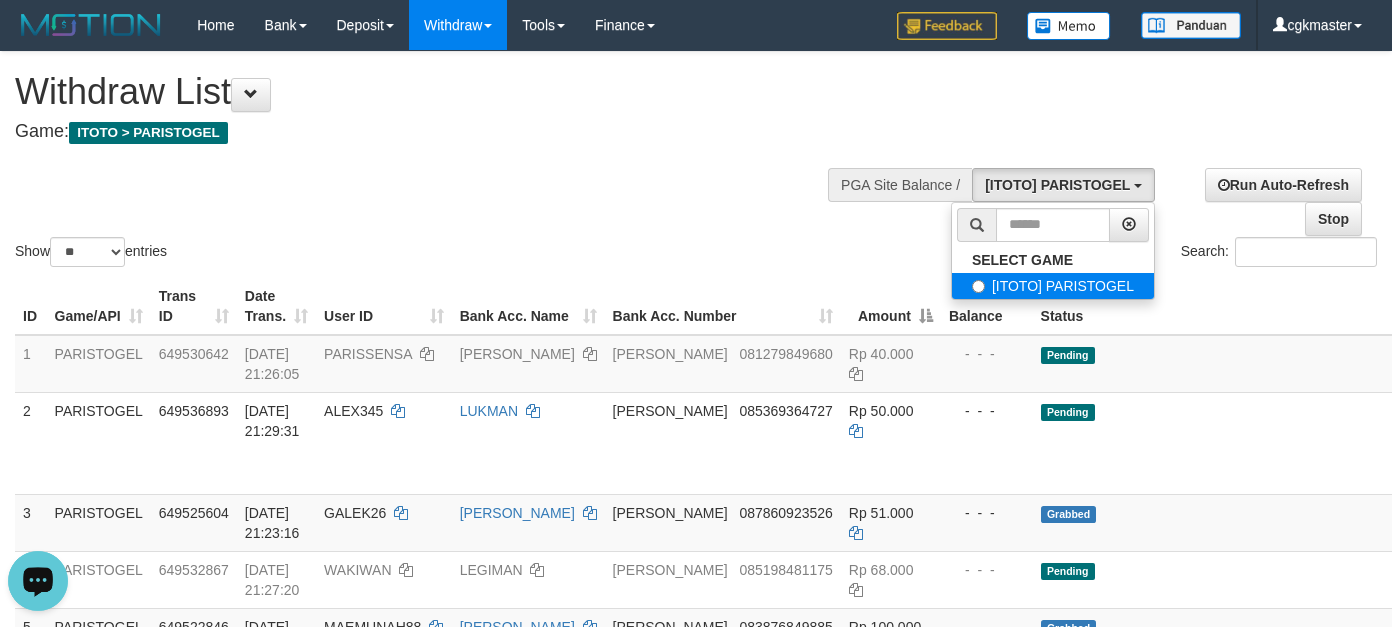 click on "[ITOTO] PARISTOGEL" at bounding box center (1053, 286) 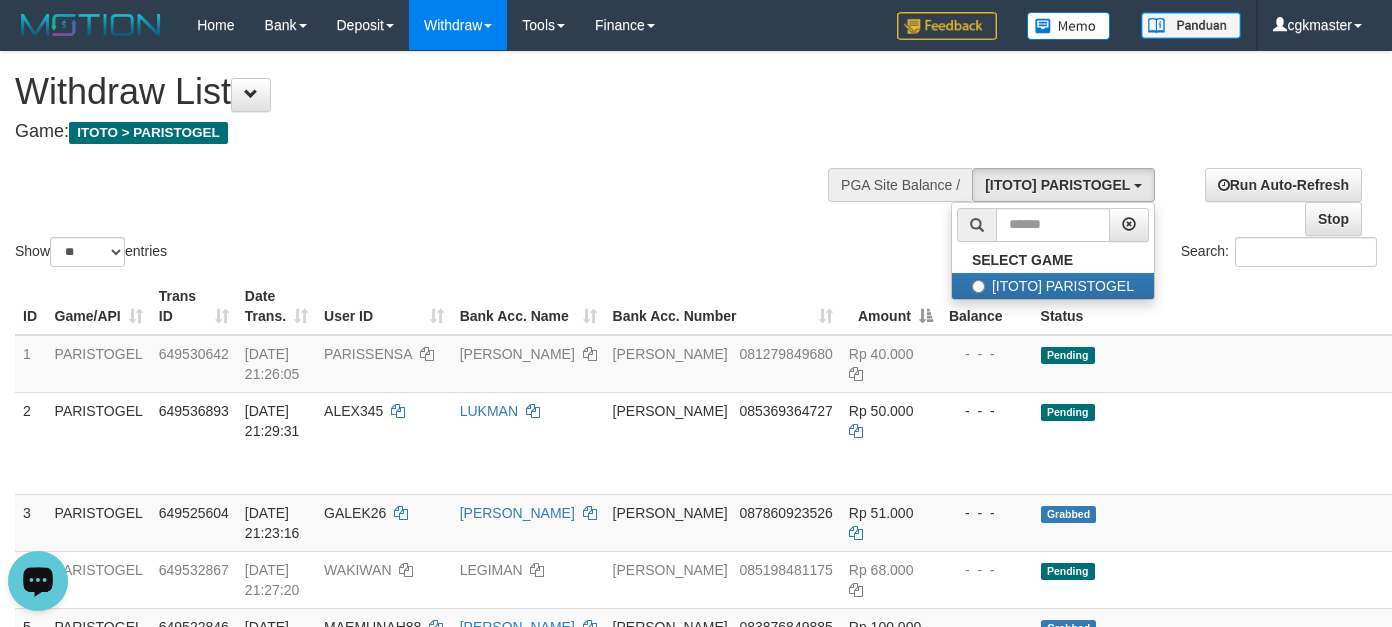 click on "Status" at bounding box center (1232, 306) 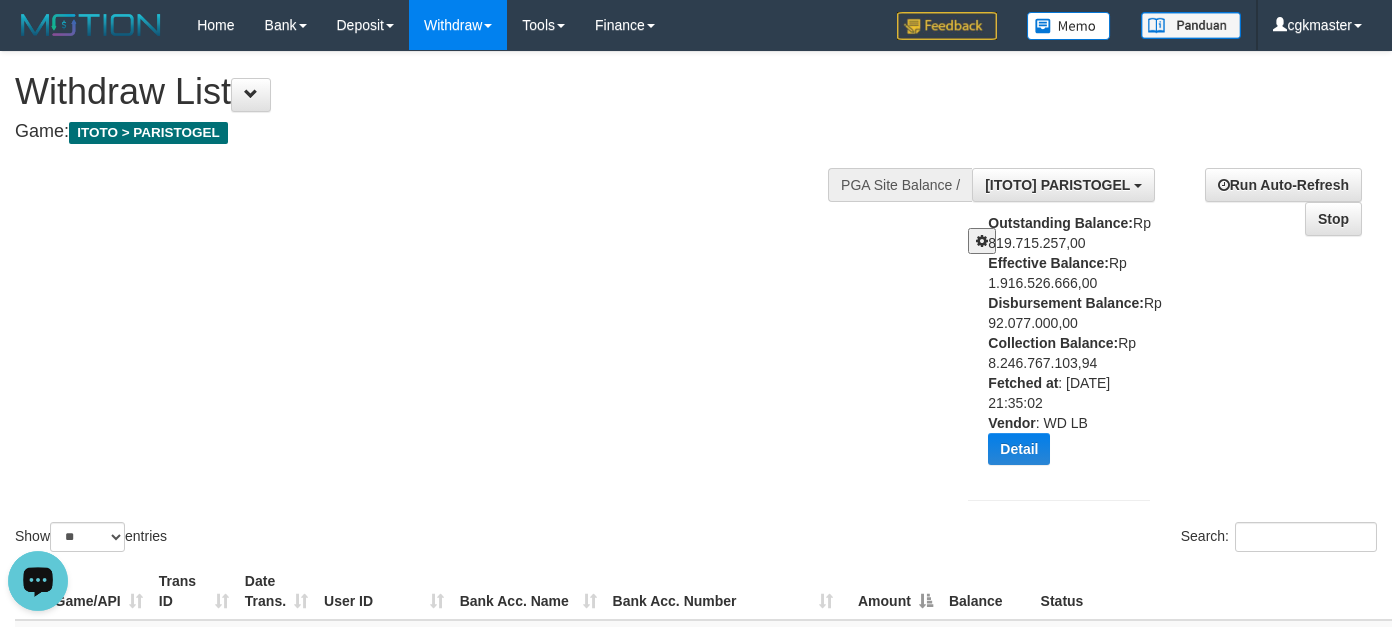 click on "Outstanding Balance:  Rp 819.715.257,00
Effective Balance:  Rp 1.916.526.666,00
Disbursement Balance:  Rp 92.077.000,00
Collection Balance:  Rp 8.246.767.103,94
Fetched at : 2025-07-12 21:35:02
Vendor : WD LB
Detail
Vendor Name
Outstanding Balance
Effective Balance
Disbursment Balance
Collection Balance
Gameboy
Rp 399.824.083,00
Rp 997.262.547,00
Rp 50.331.000,00
Rp 3.847.528.120,00
Aladin
Rp 419.520.686,00
Rp 919.264.119,00
Rp 1.746.000,00
Rp 4.198.353.293,00
Selat  WD LB" at bounding box center [1059, 346] 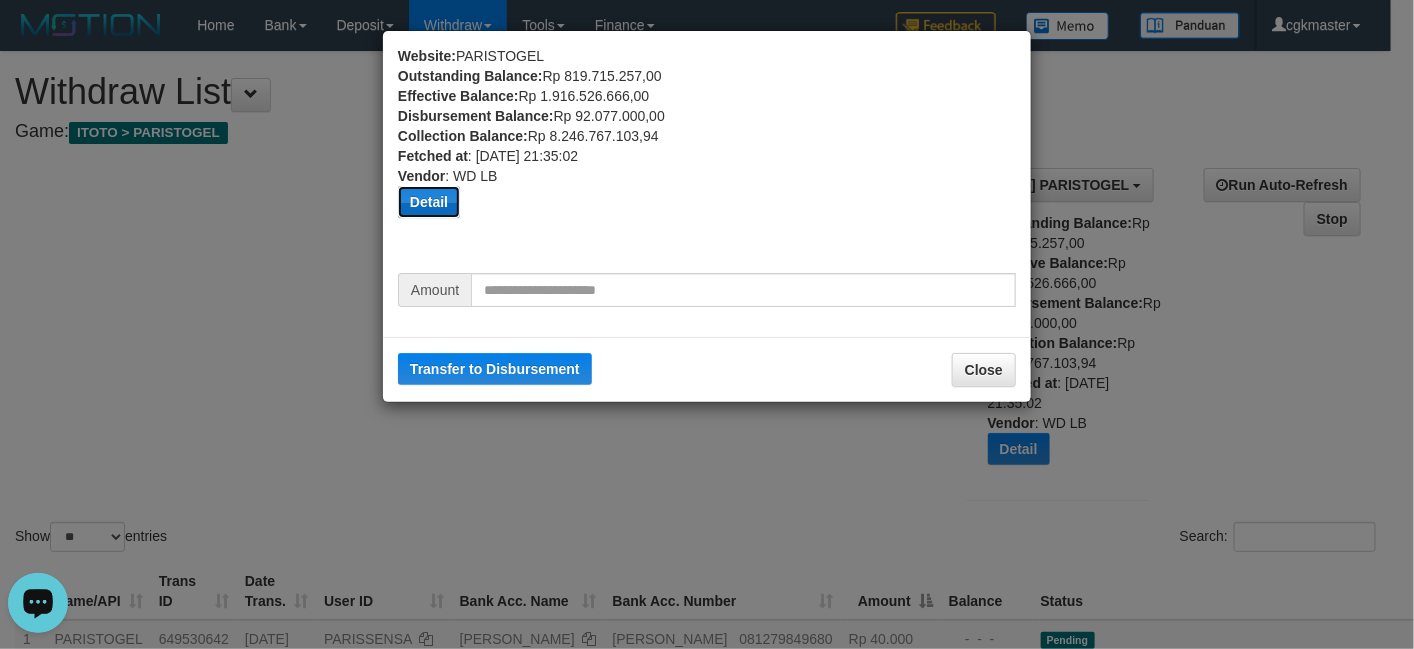 click on "Detail" at bounding box center [429, 202] 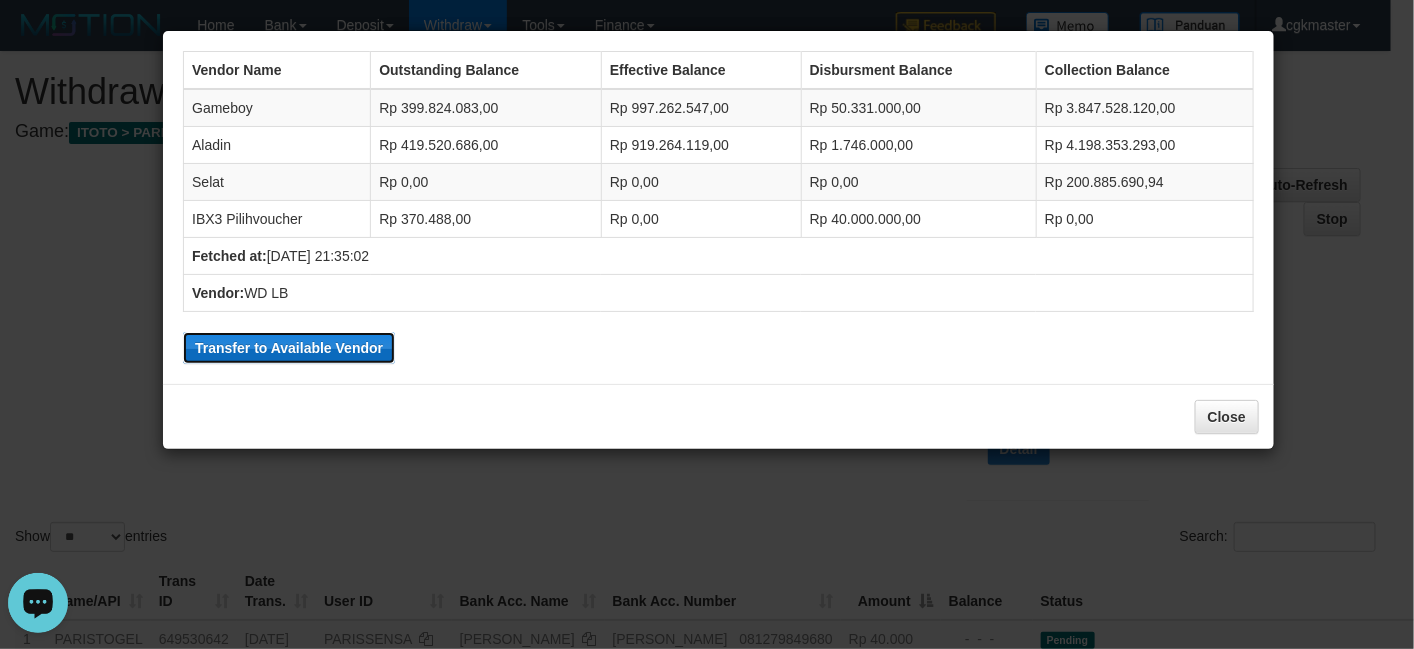 click on "Transfer to Available Vendor" at bounding box center (289, 348) 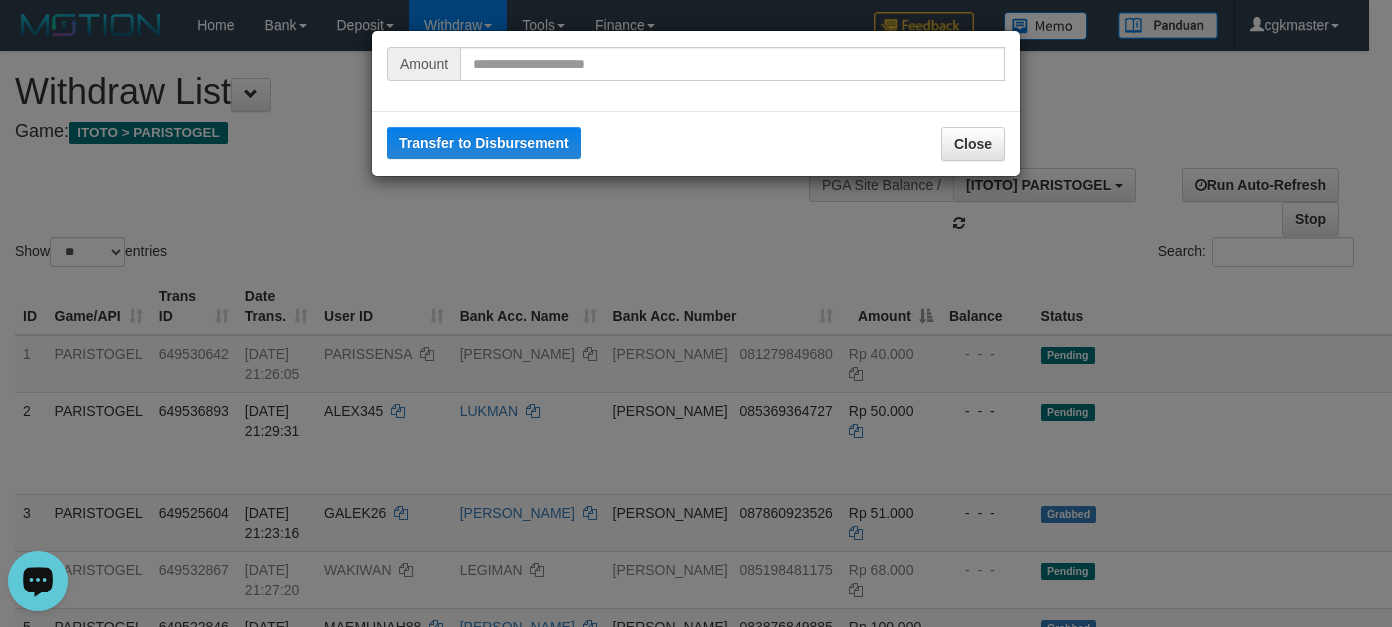 click on "Amount" at bounding box center [423, 64] 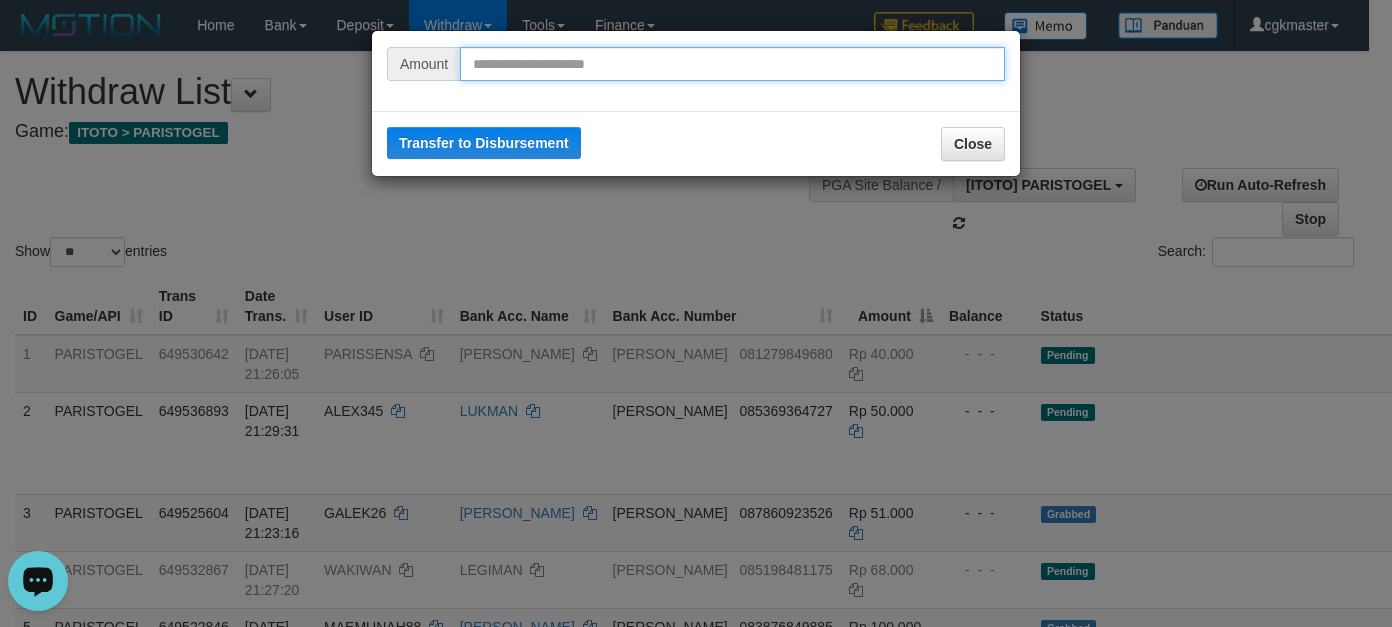 click at bounding box center (732, 64) 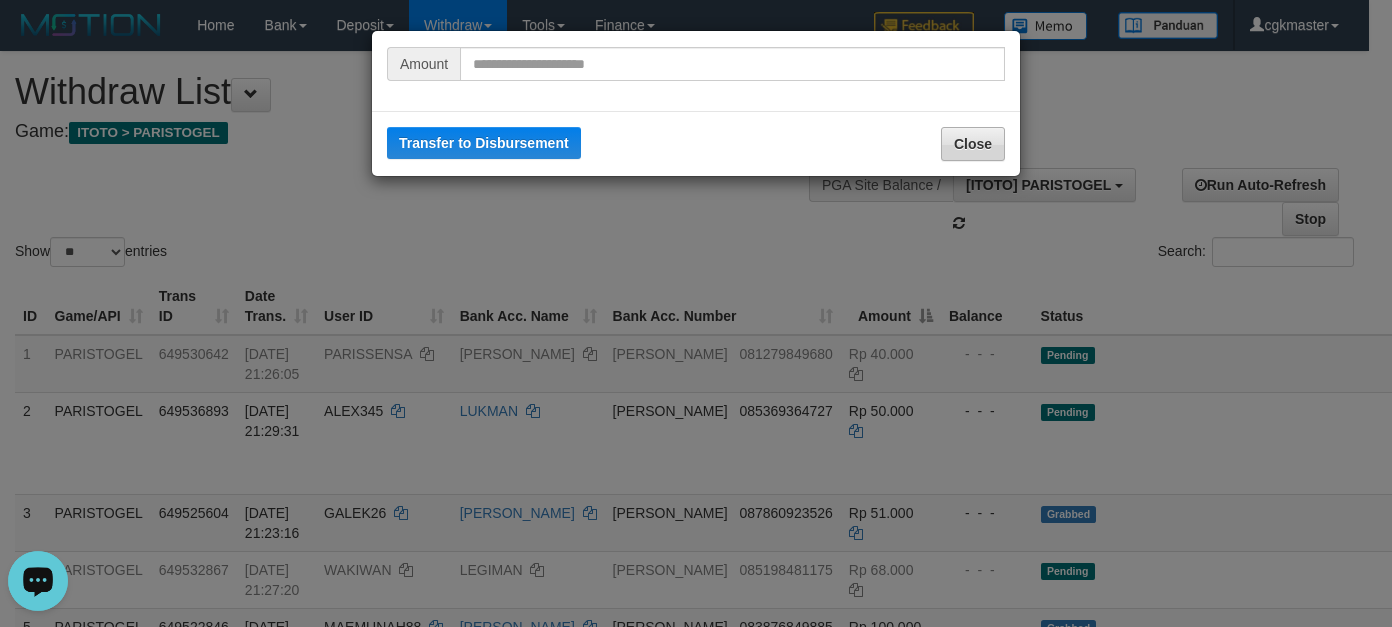 drag, startPoint x: 1095, startPoint y: 162, endPoint x: 997, endPoint y: 154, distance: 98.32599 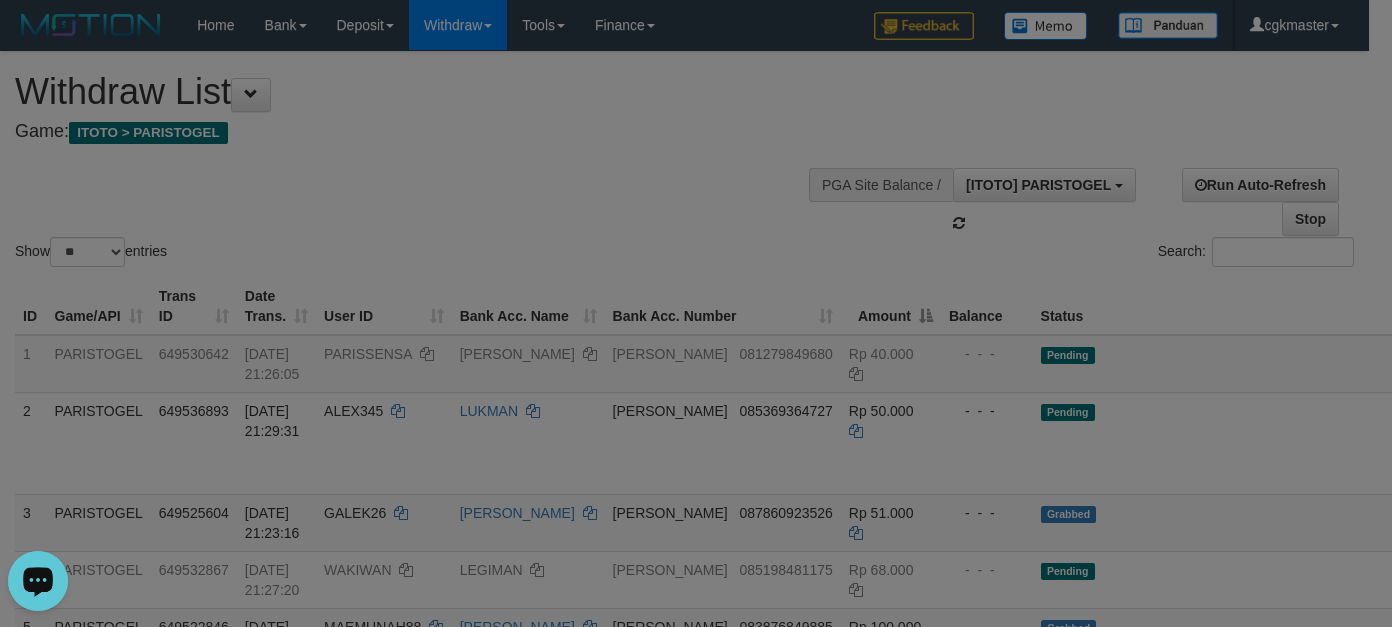click at bounding box center [696, 313] 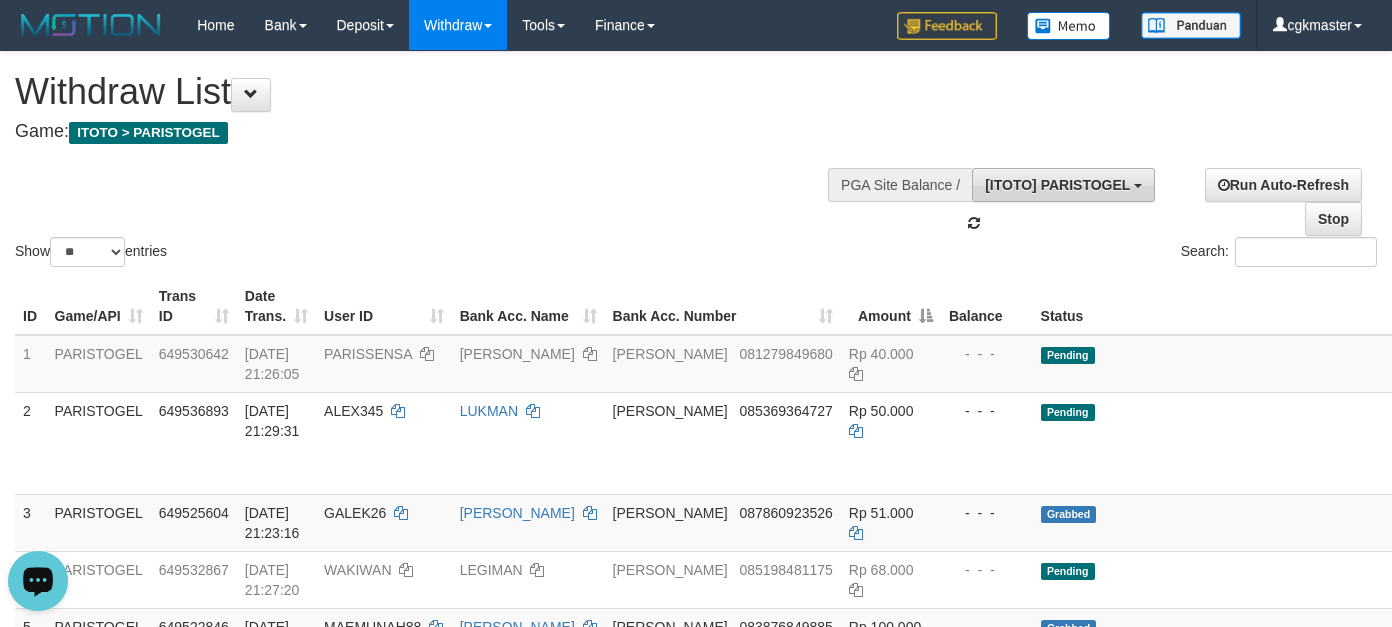 click on "[ITOTO] PARISTOGEL" at bounding box center (1063, 185) 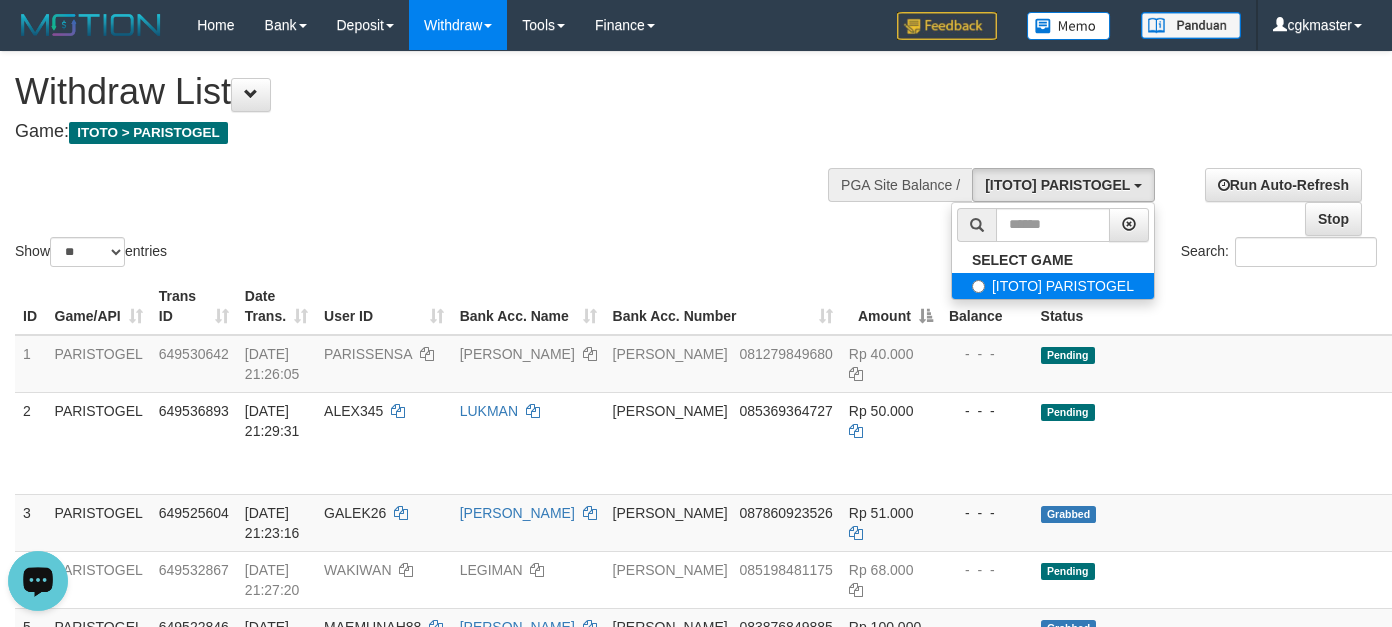 click on "[ITOTO] PARISTOGEL" at bounding box center (1053, 286) 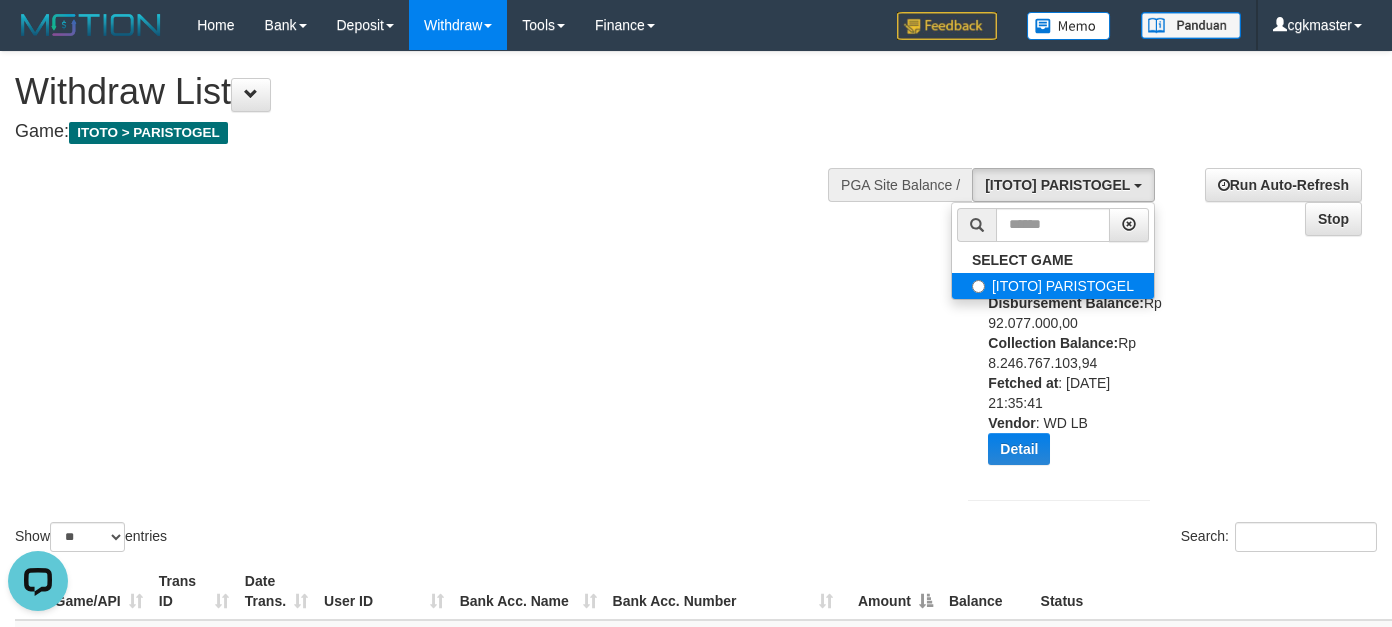 click on "[ITOTO] PARISTOGEL" at bounding box center [1053, 286] 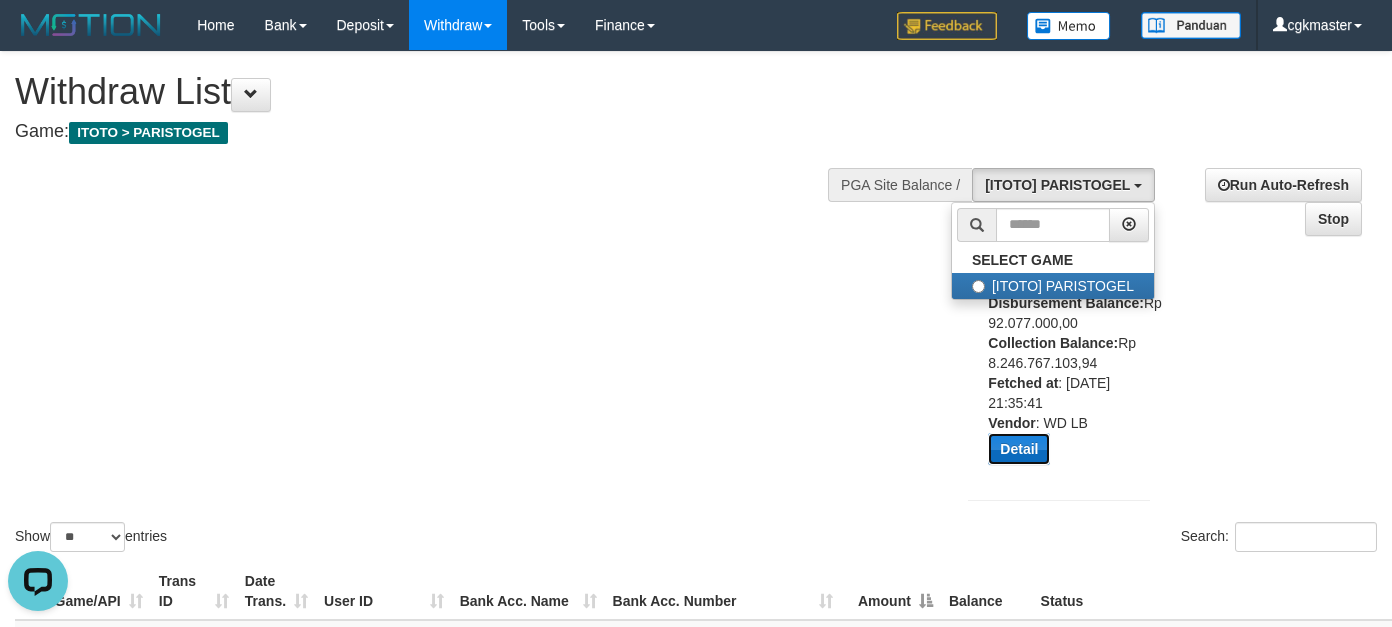 click on "Detail" at bounding box center [1019, 449] 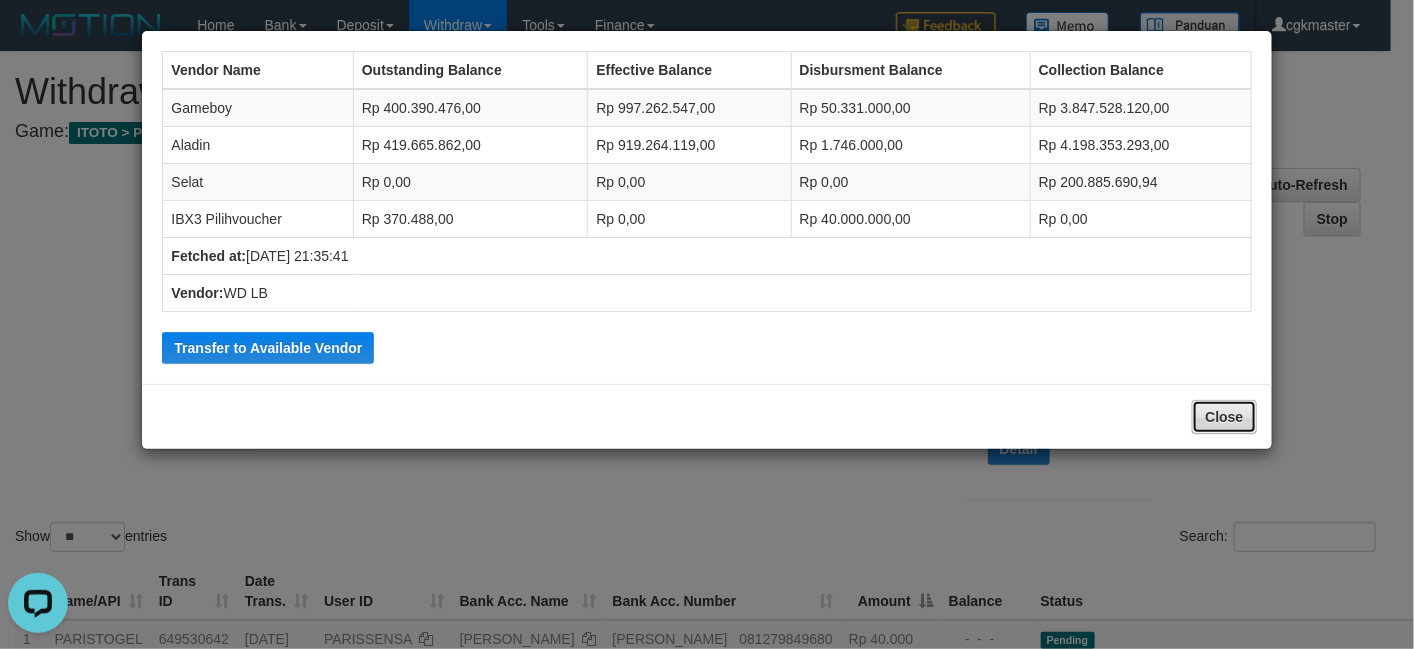 click on "Close" at bounding box center [1224, 417] 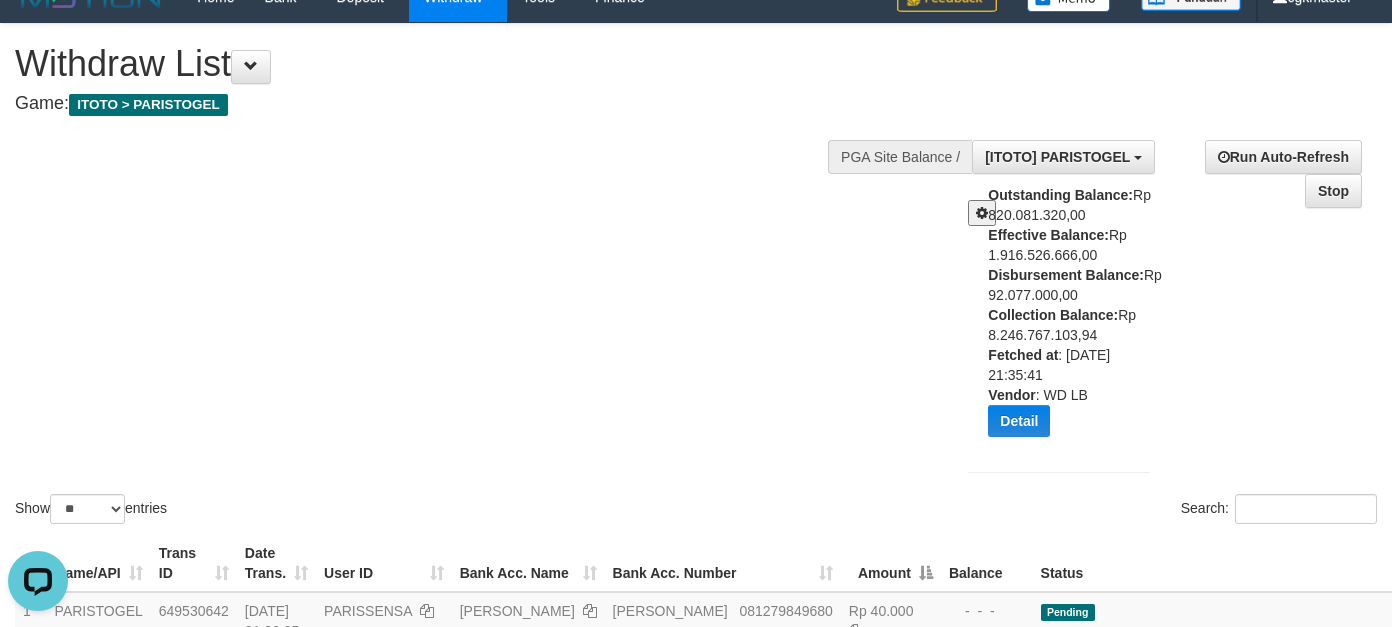 scroll, scrollTop: 0, scrollLeft: 0, axis: both 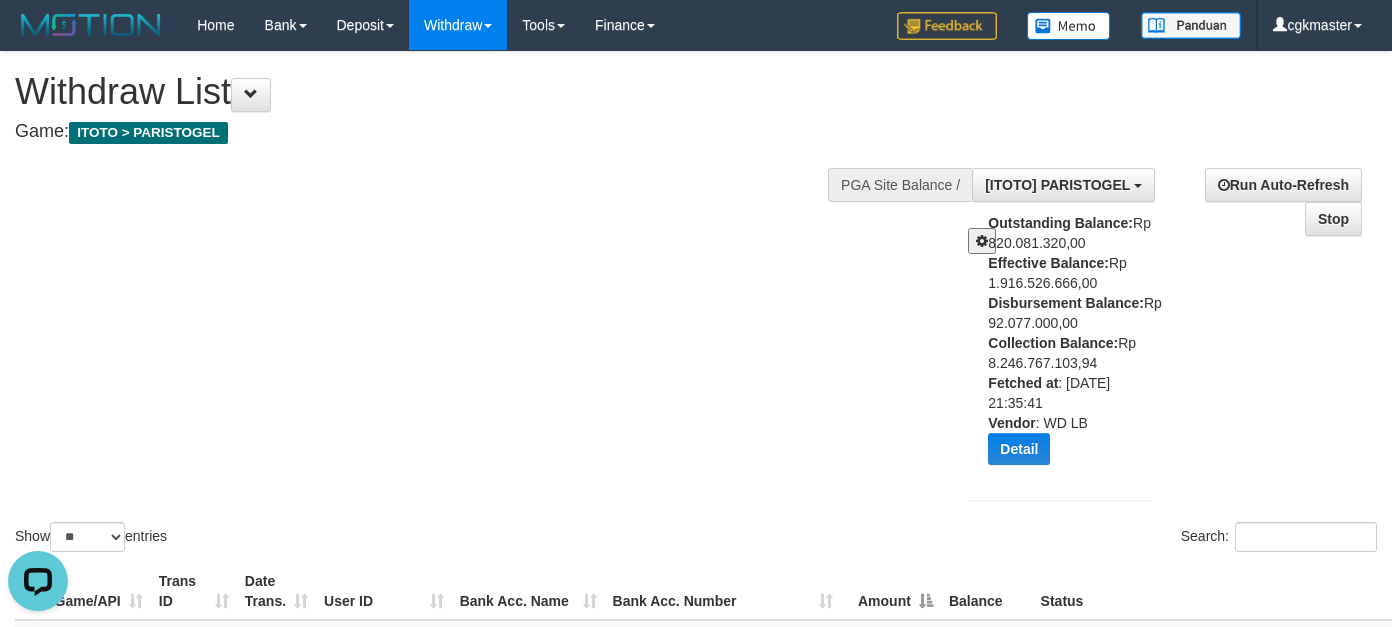 click on "Show  ** ** ** ***  entries Search:" at bounding box center [696, 304] 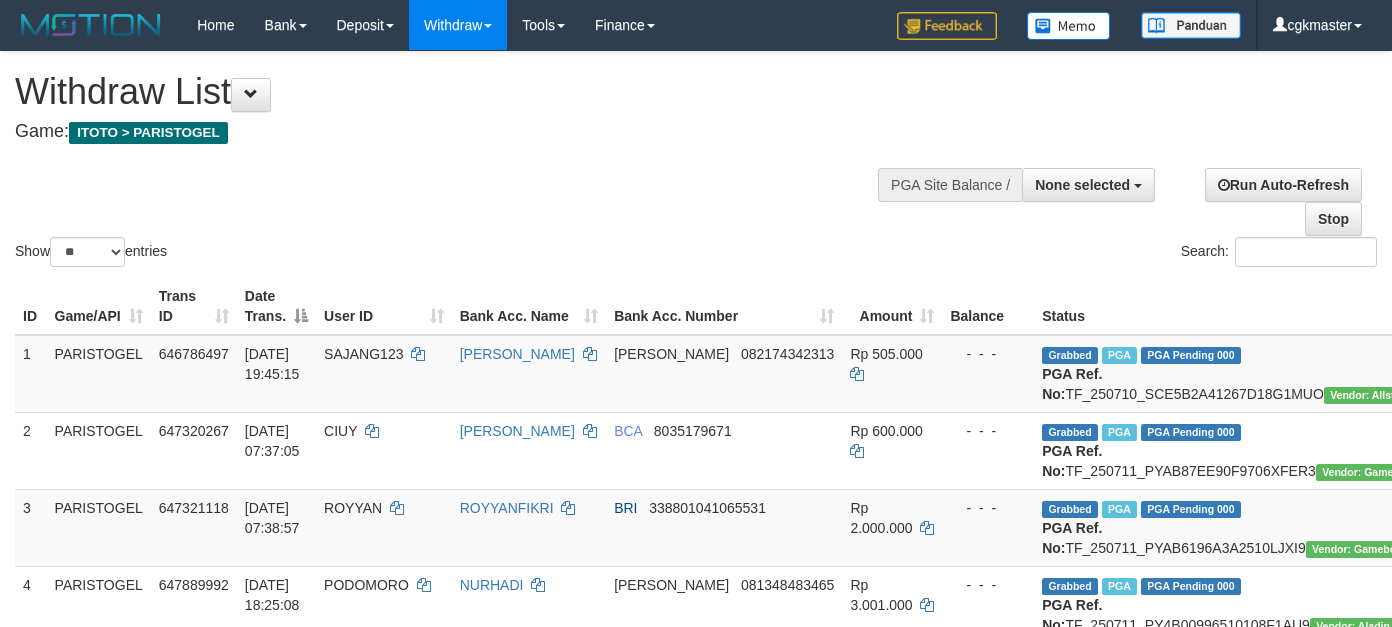 select 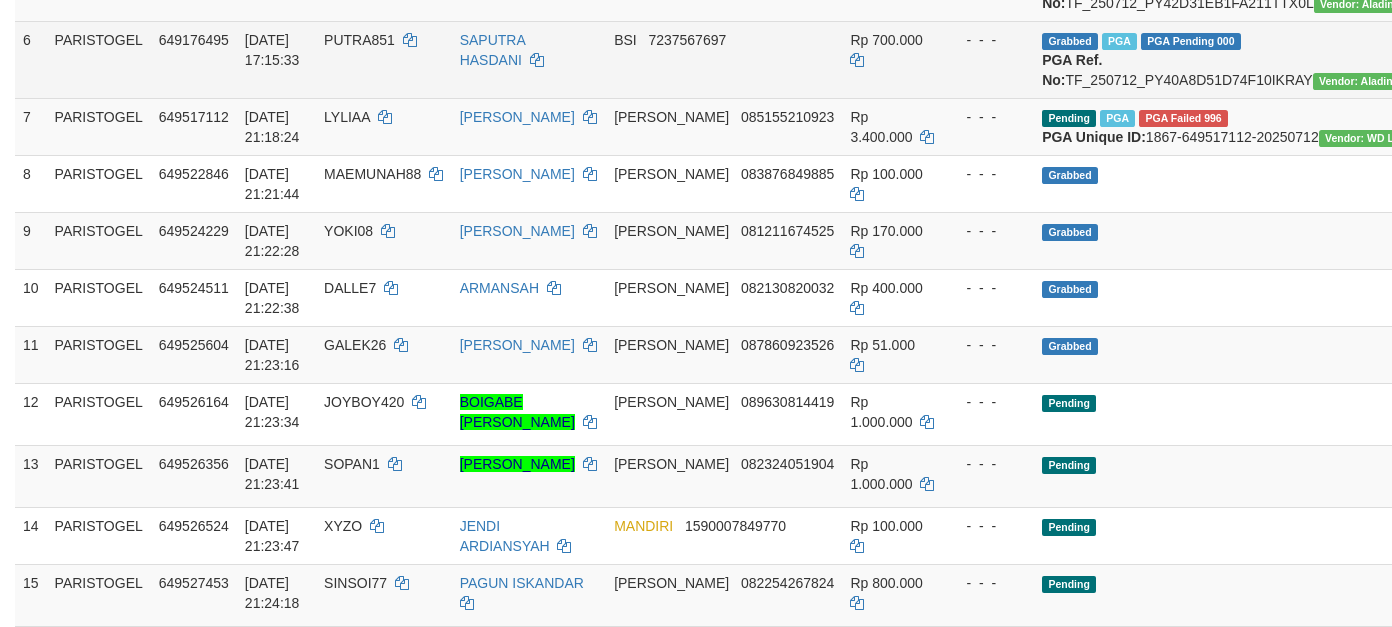 scroll, scrollTop: 750, scrollLeft: 0, axis: vertical 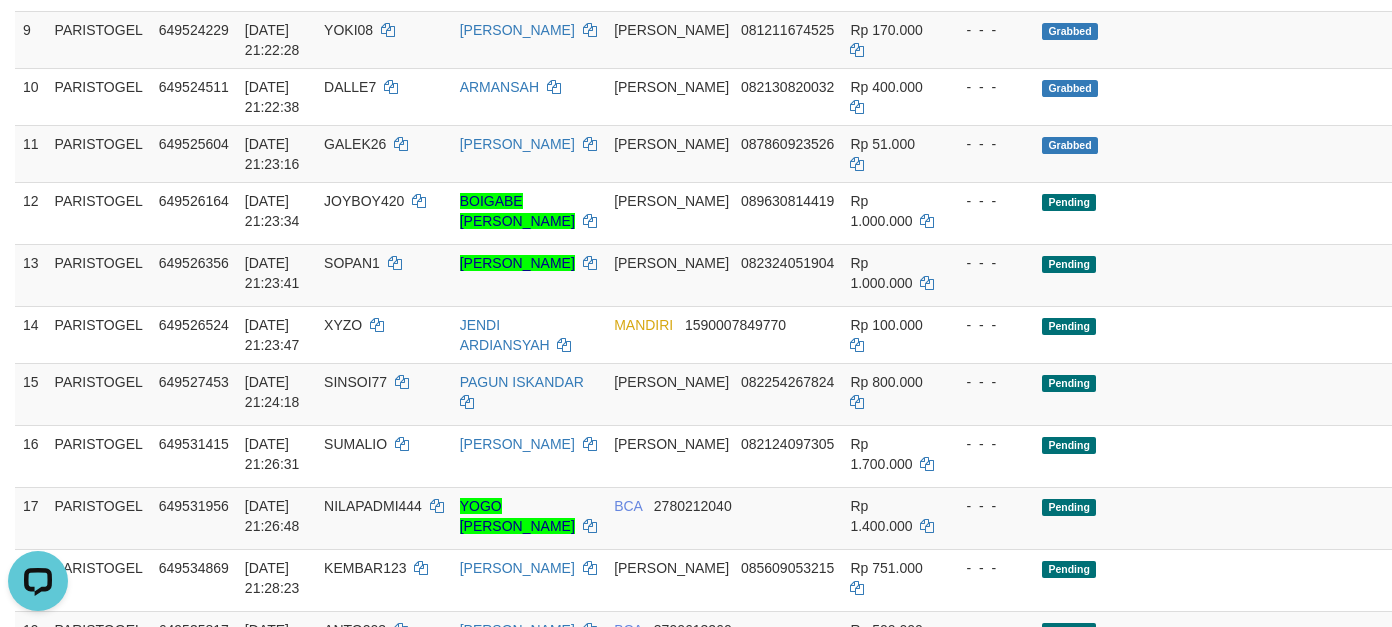 click on "Rp 3.400.000" at bounding box center (892, -75) 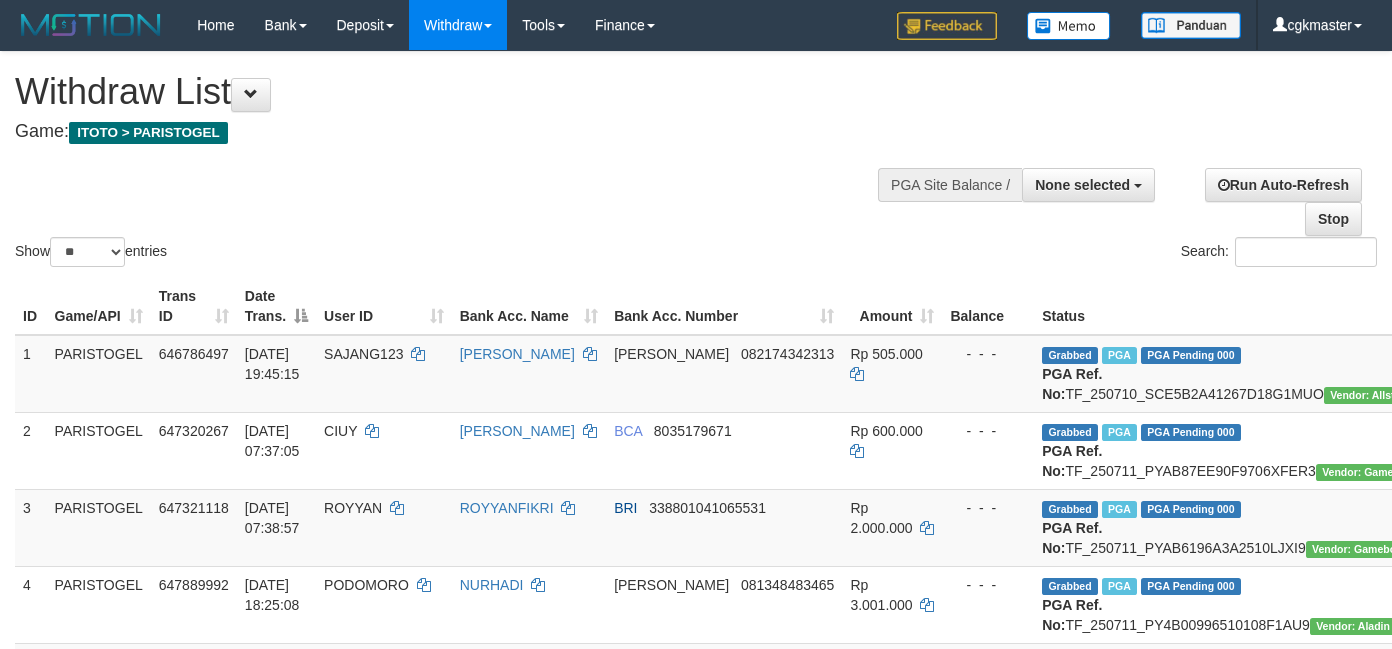 select 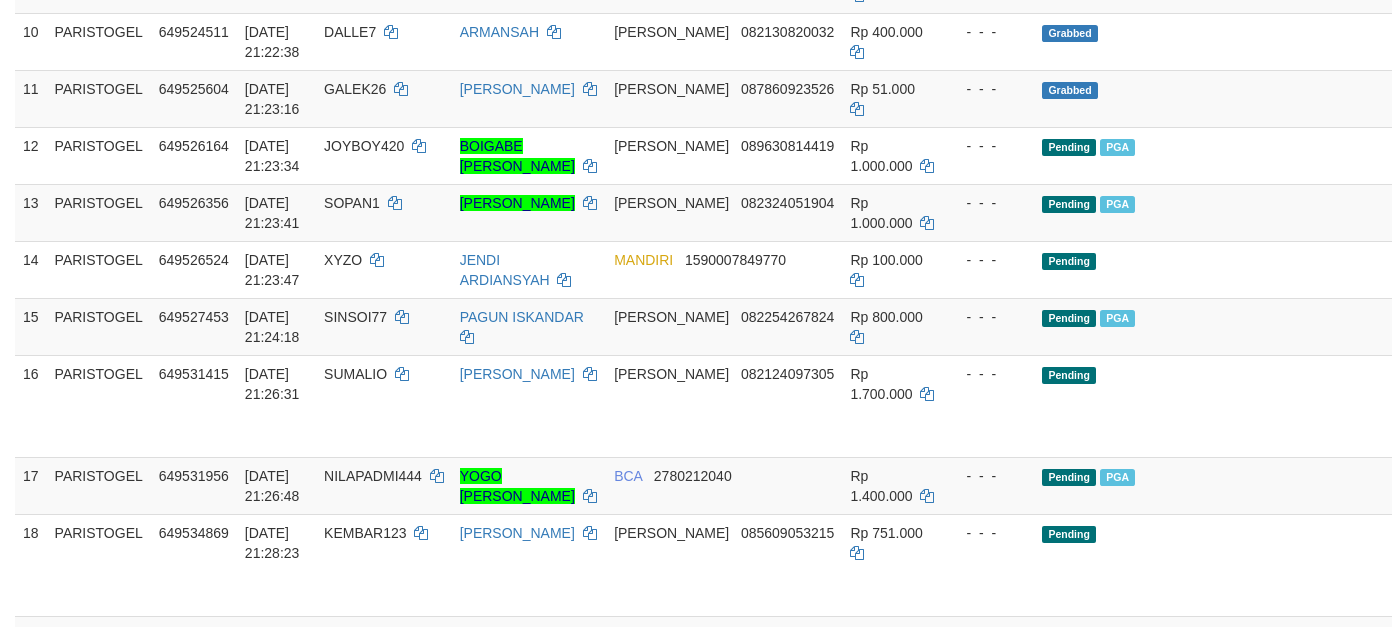 scroll, scrollTop: 900, scrollLeft: 0, axis: vertical 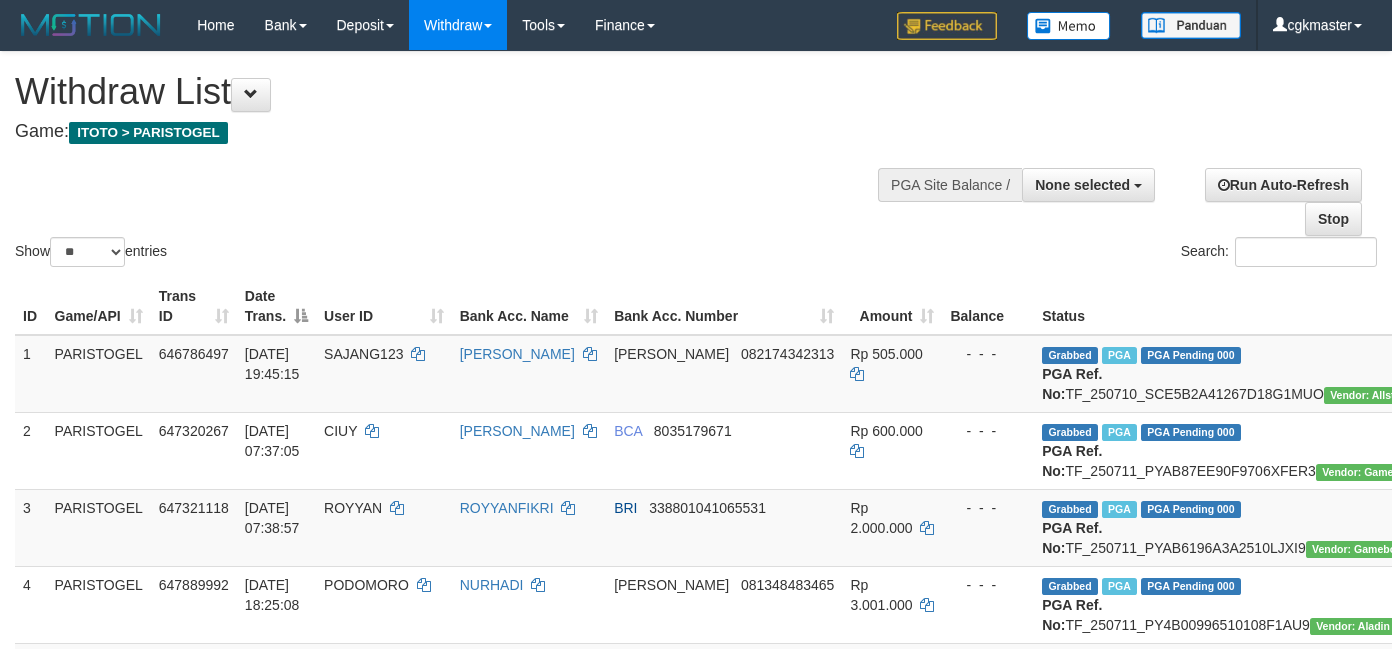 select 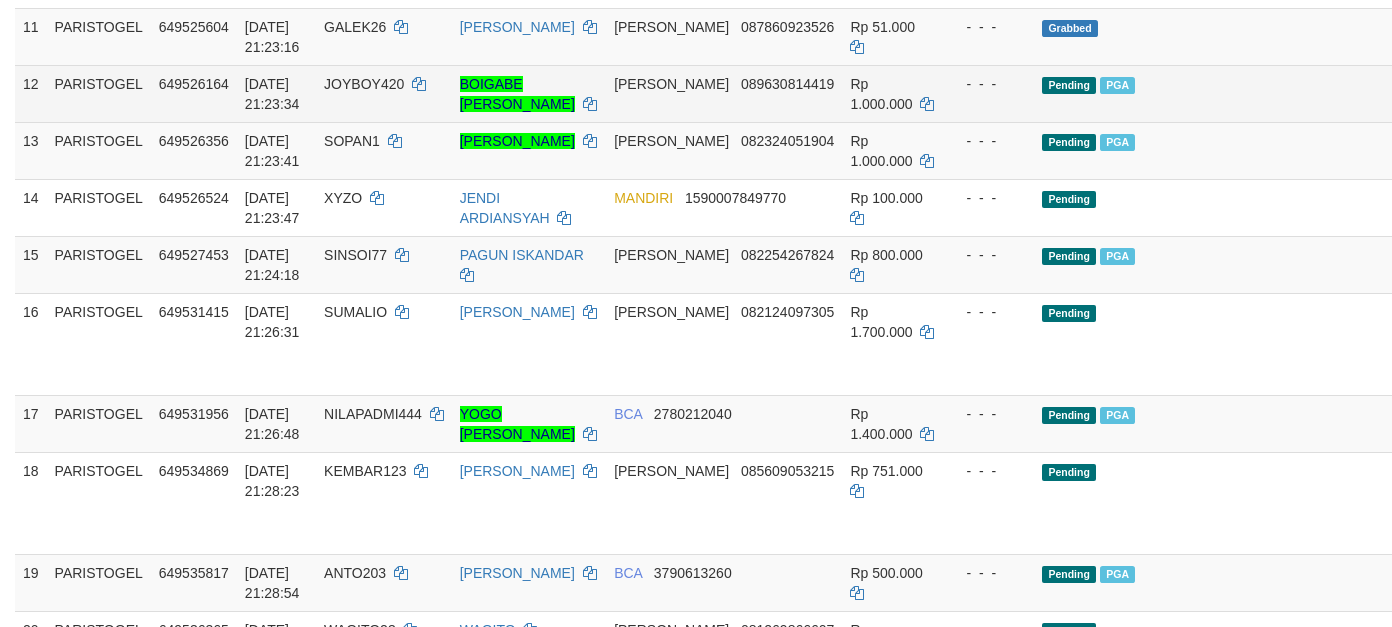 scroll, scrollTop: 1405, scrollLeft: 0, axis: vertical 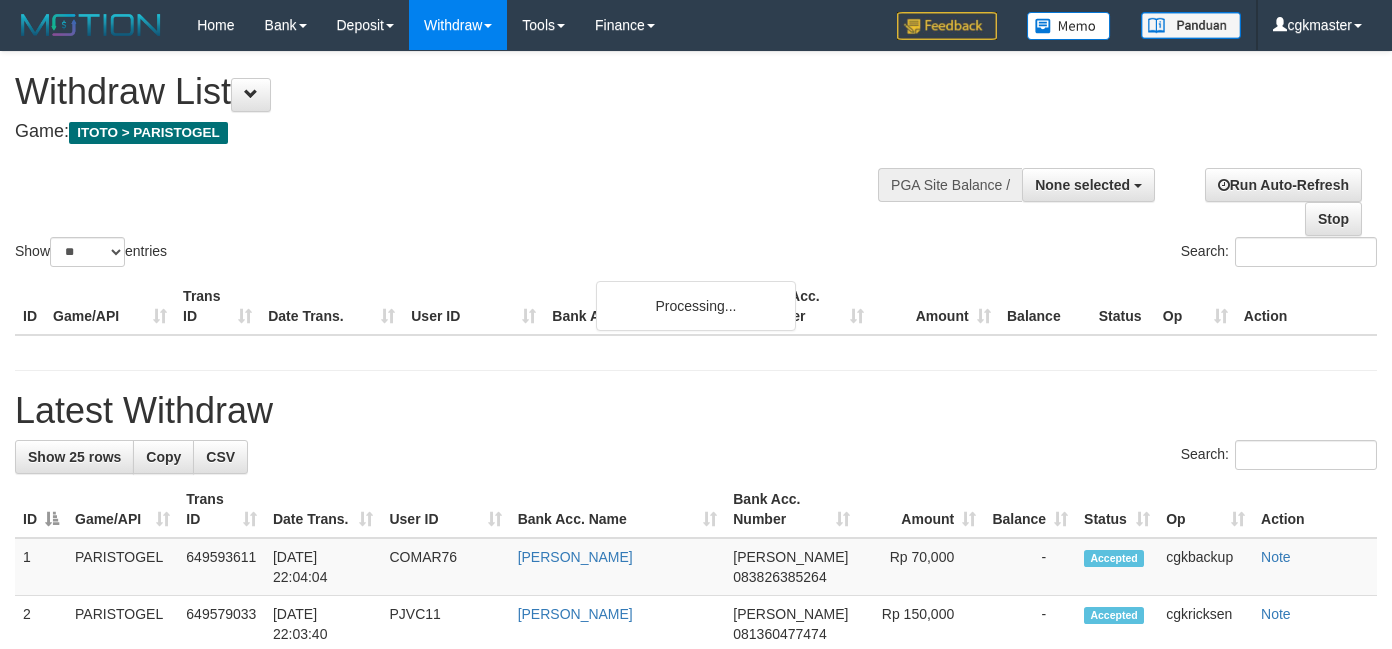 select 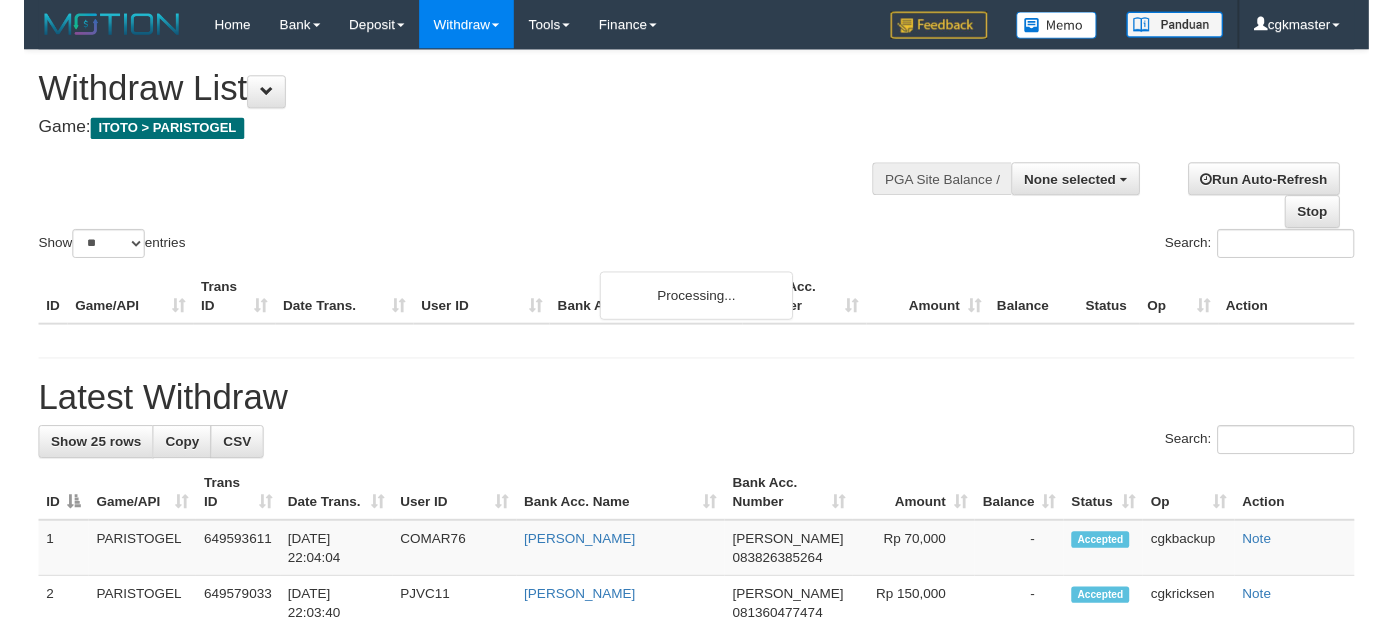 scroll, scrollTop: 0, scrollLeft: 0, axis: both 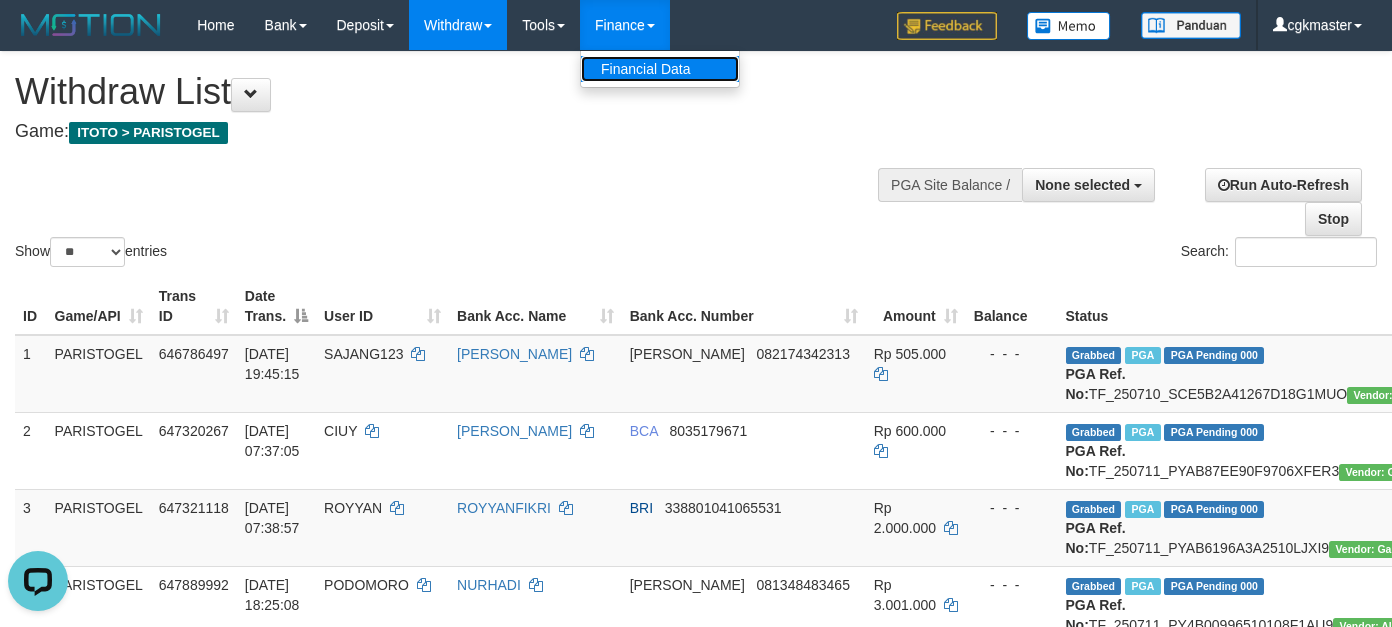 click on "Financial Data" at bounding box center [660, 69] 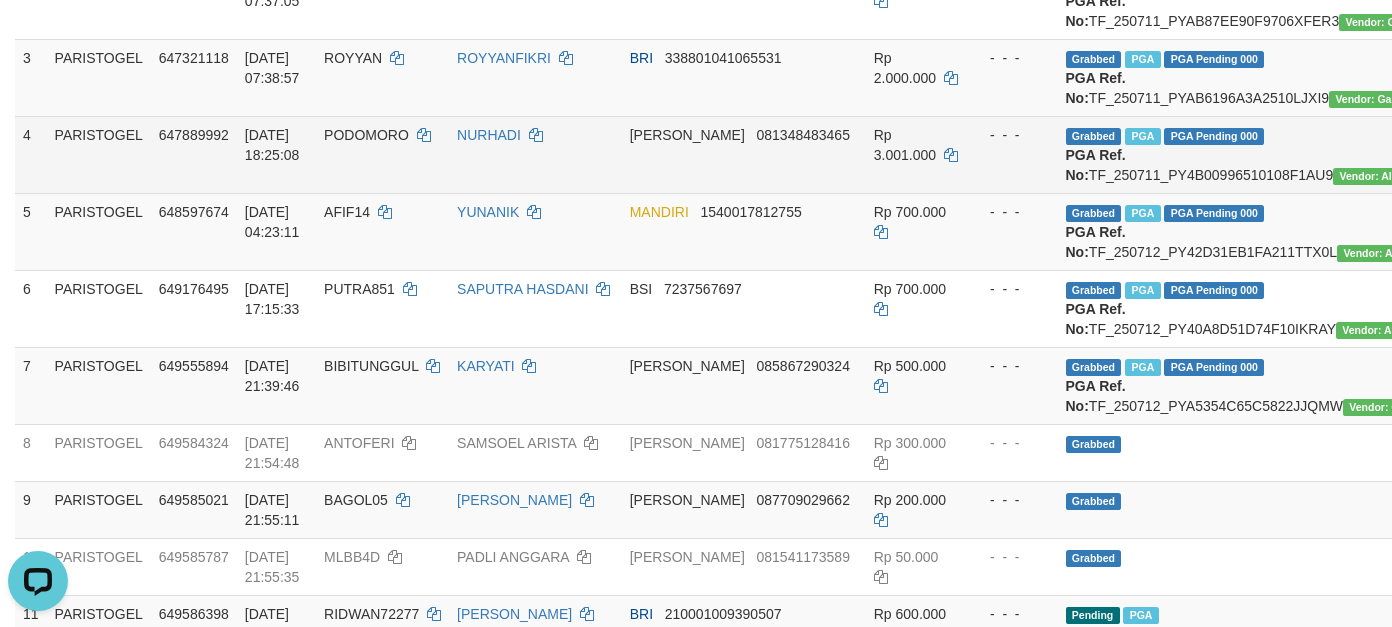 scroll, scrollTop: 750, scrollLeft: 0, axis: vertical 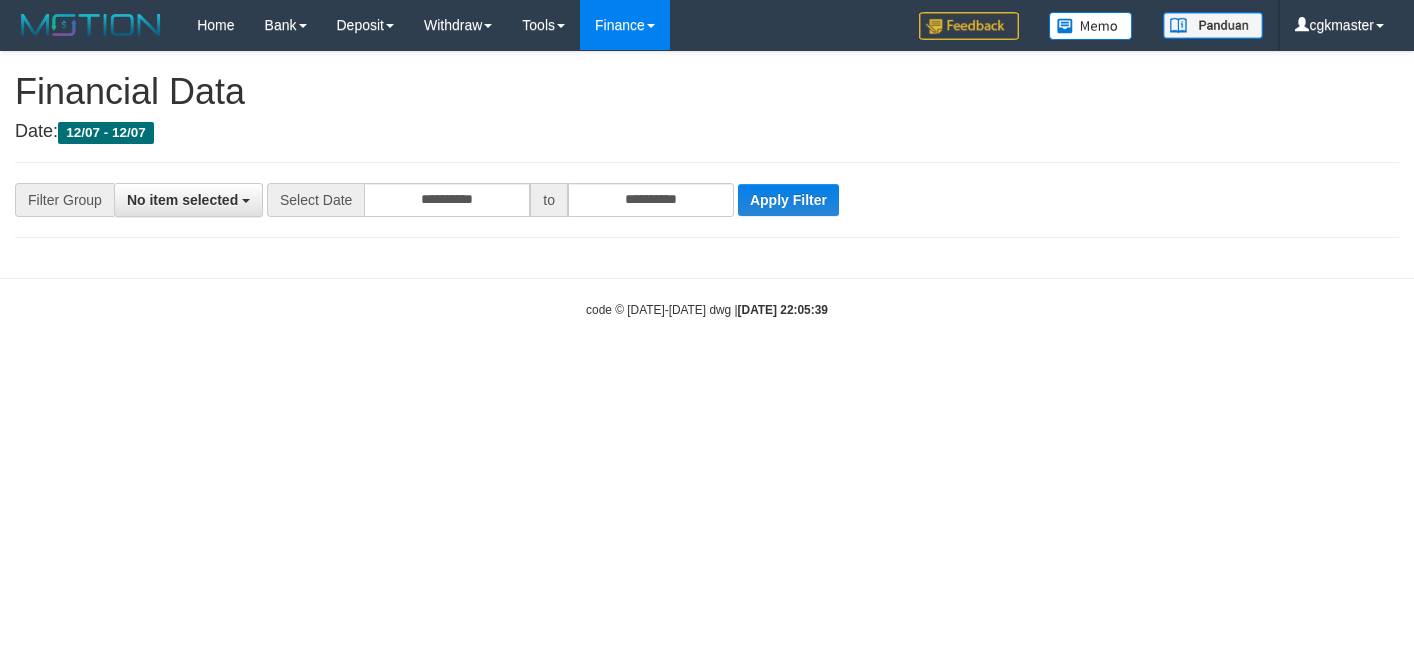 select 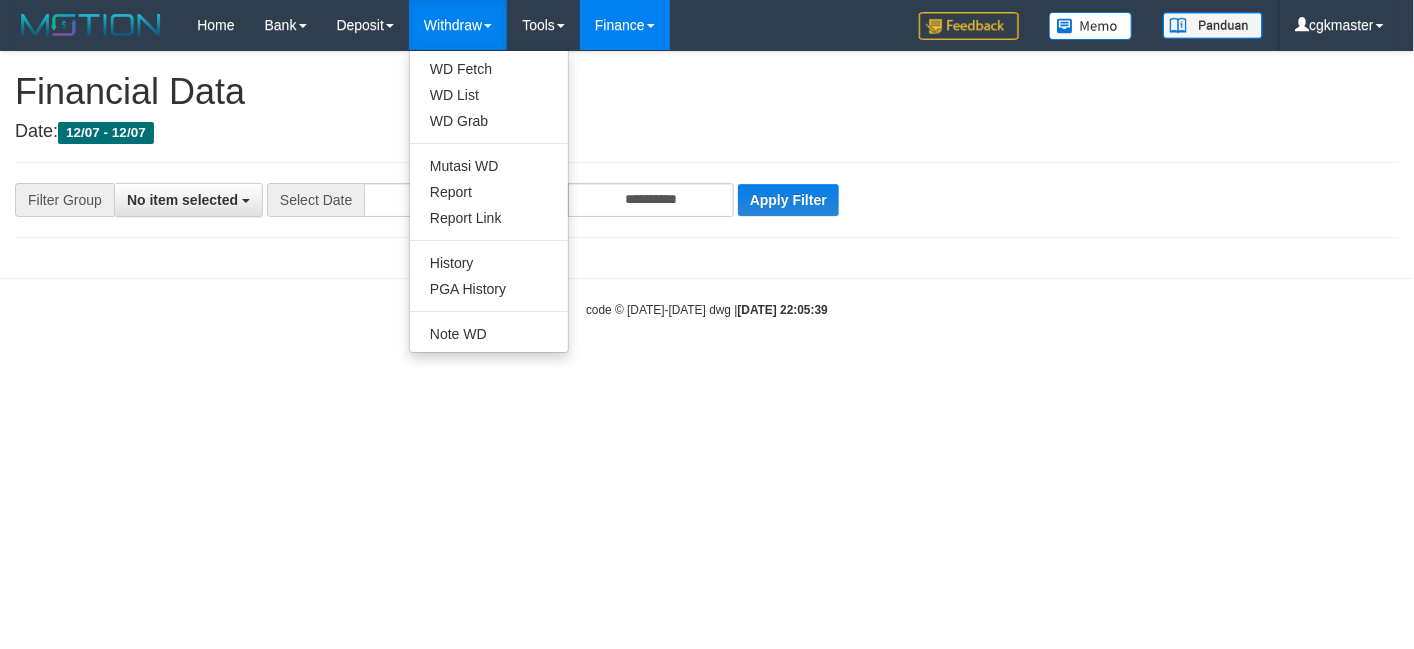 click on "Withdraw" at bounding box center [458, 25] 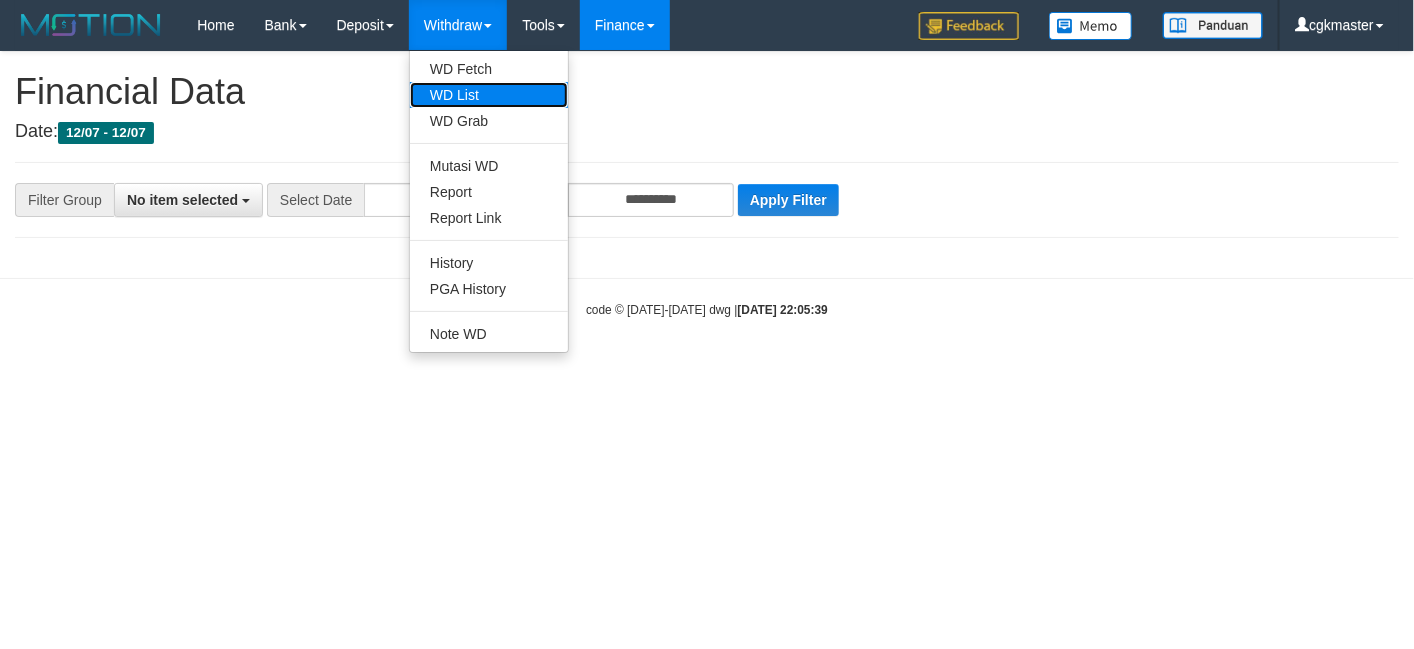 click on "WD List" at bounding box center [489, 95] 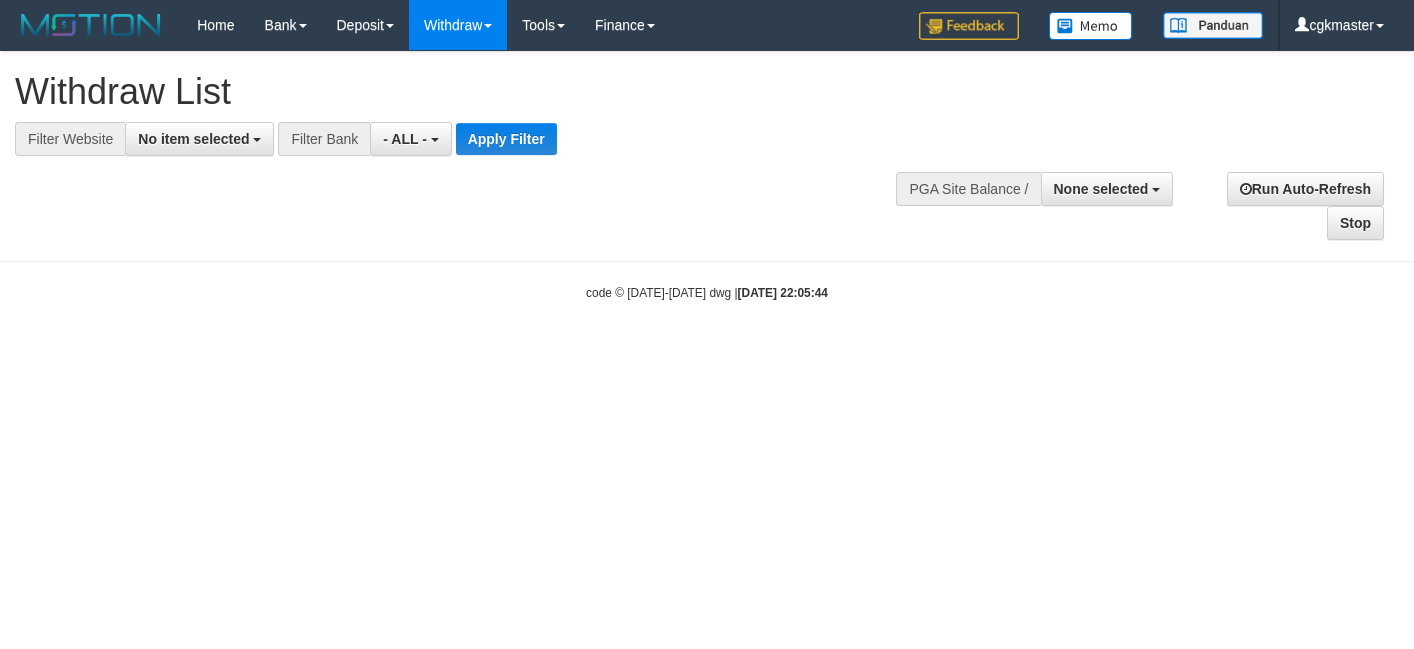 select 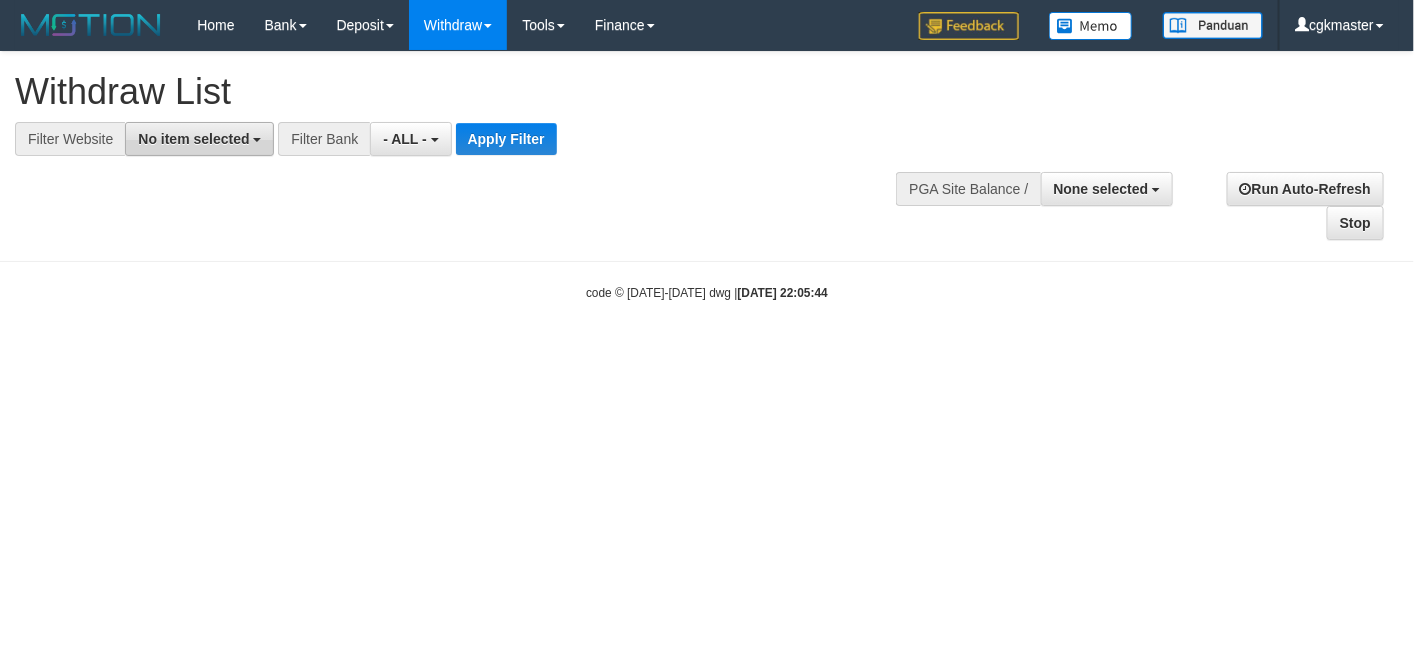 click on "No item selected" at bounding box center [193, 139] 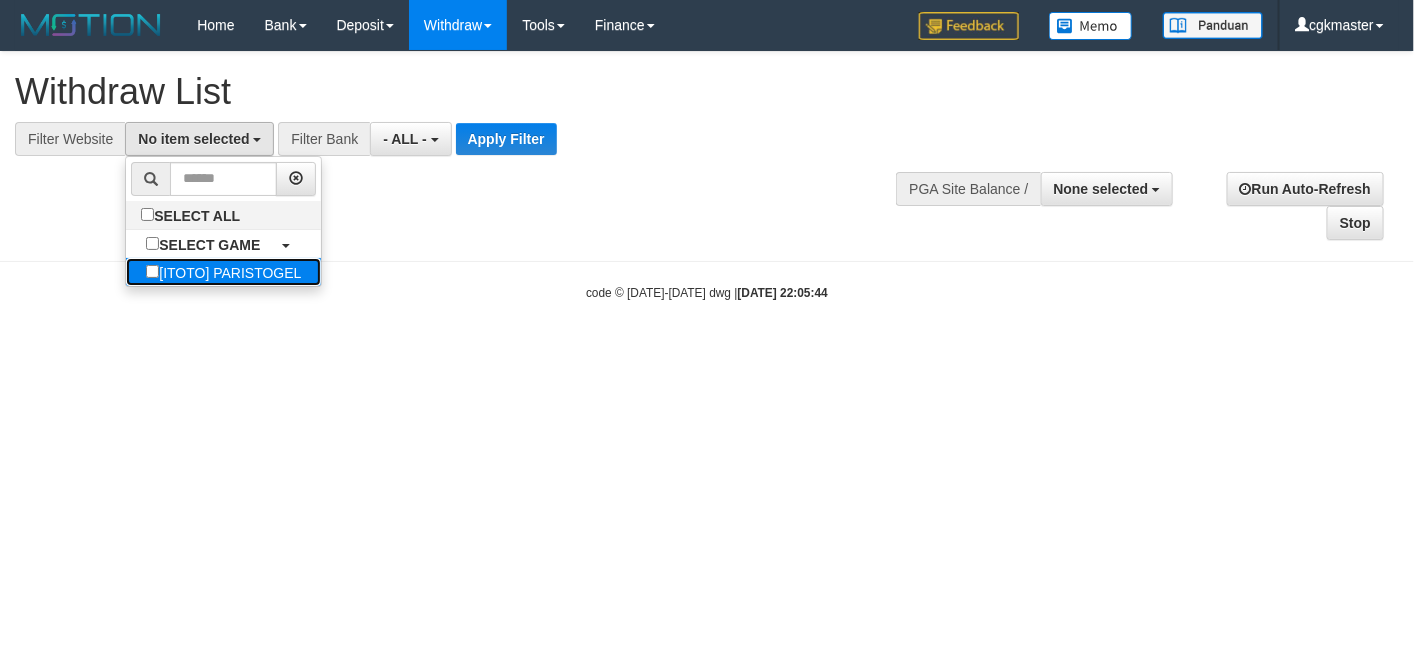 click on "[ITOTO] PARISTOGEL" at bounding box center [223, 272] 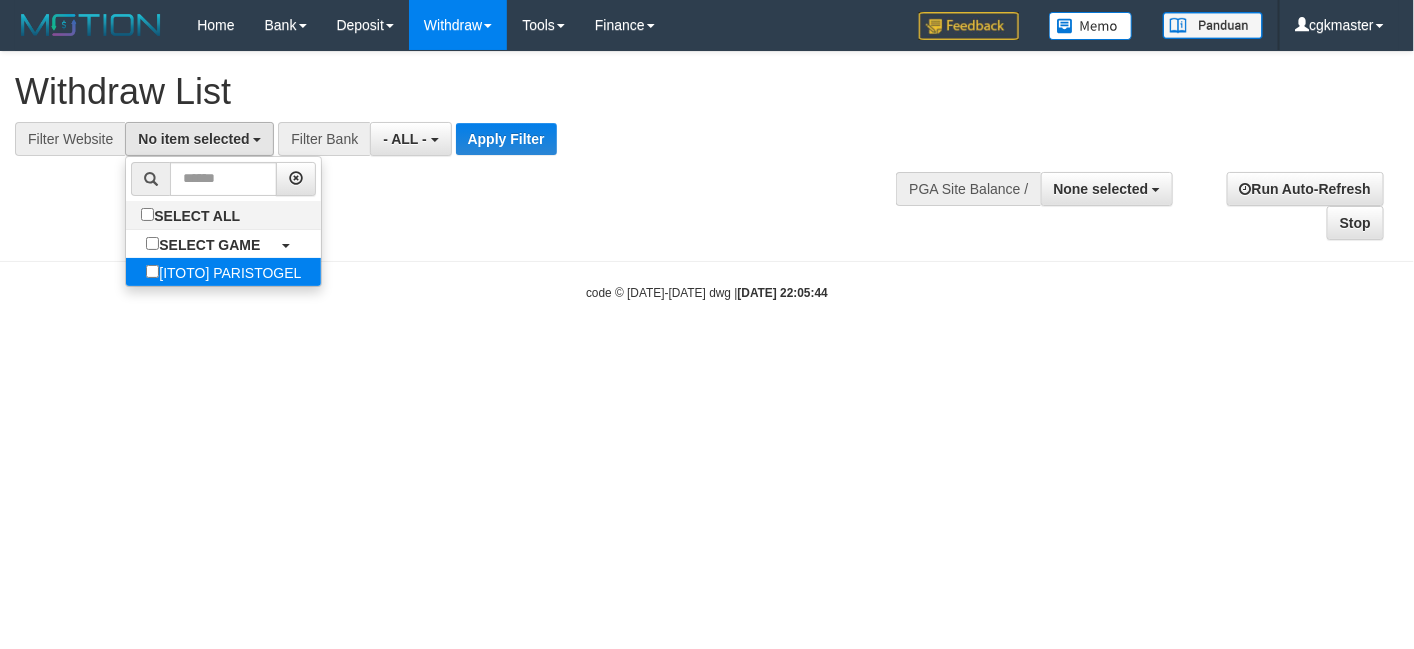 select on "****" 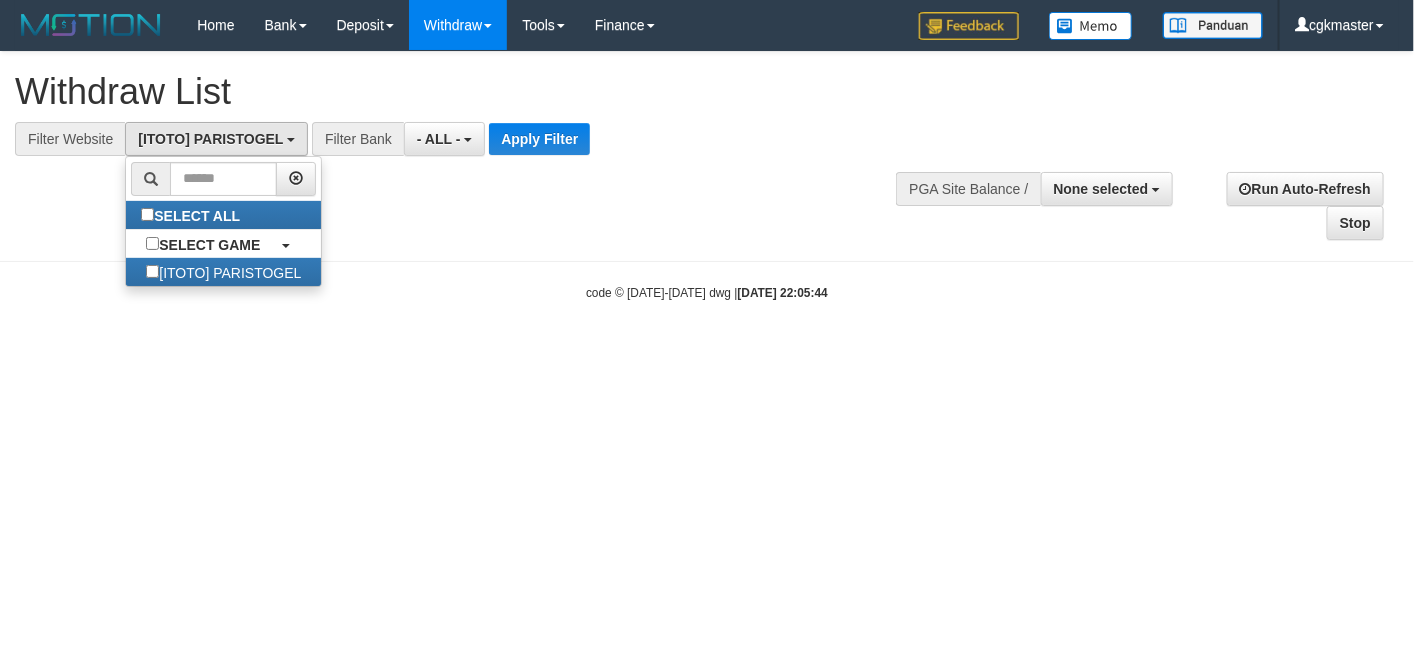 scroll, scrollTop: 18, scrollLeft: 0, axis: vertical 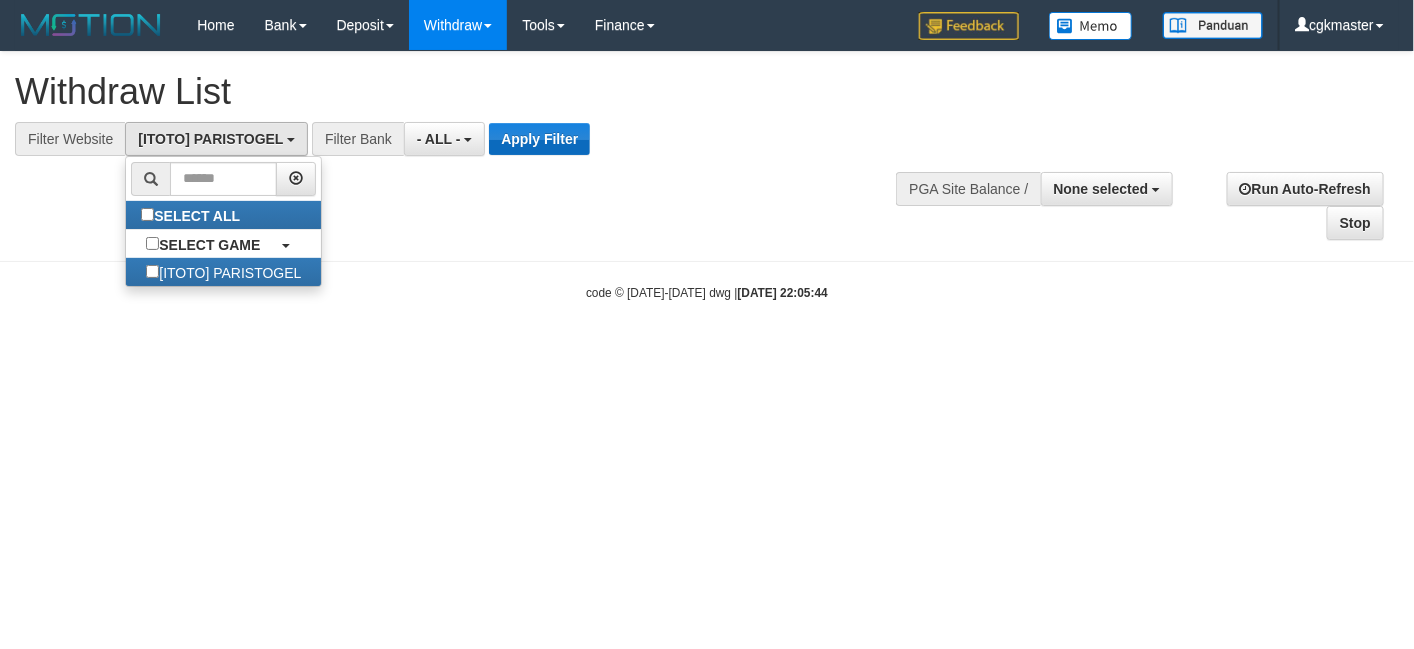 drag, startPoint x: 597, startPoint y: 130, endPoint x: 550, endPoint y: 138, distance: 47.67599 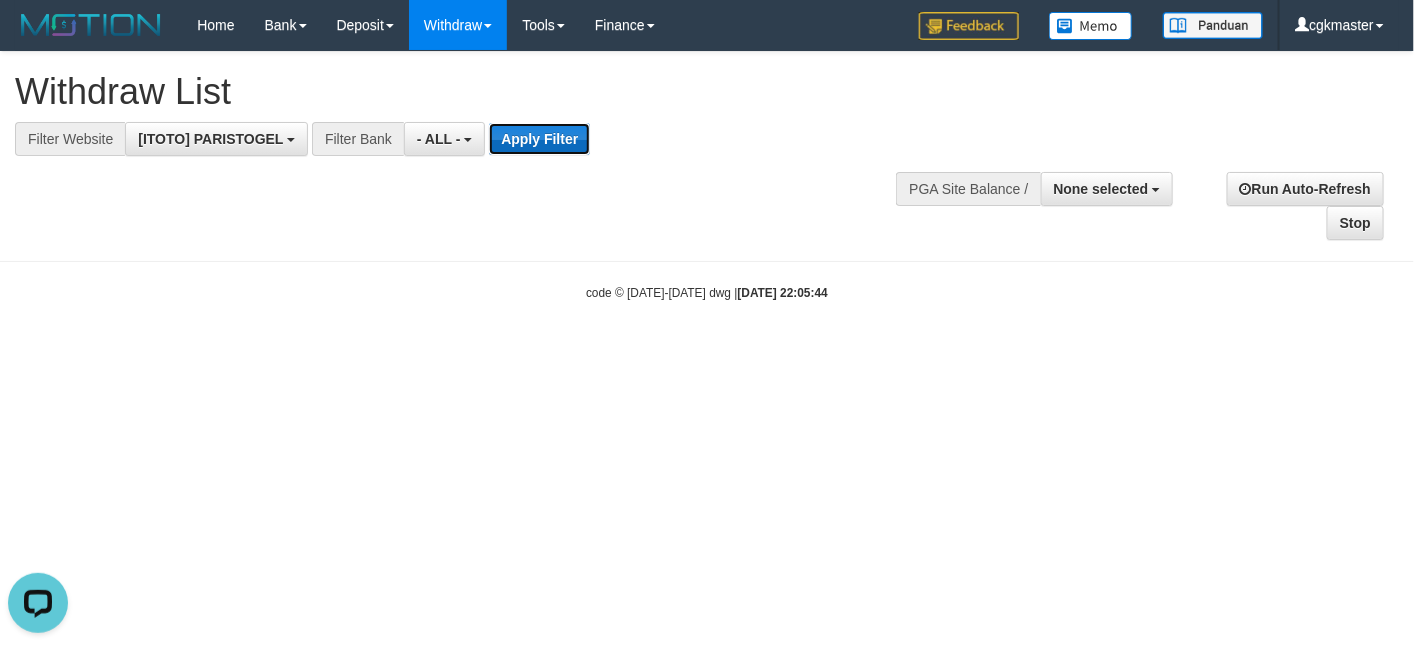 scroll, scrollTop: 0, scrollLeft: 0, axis: both 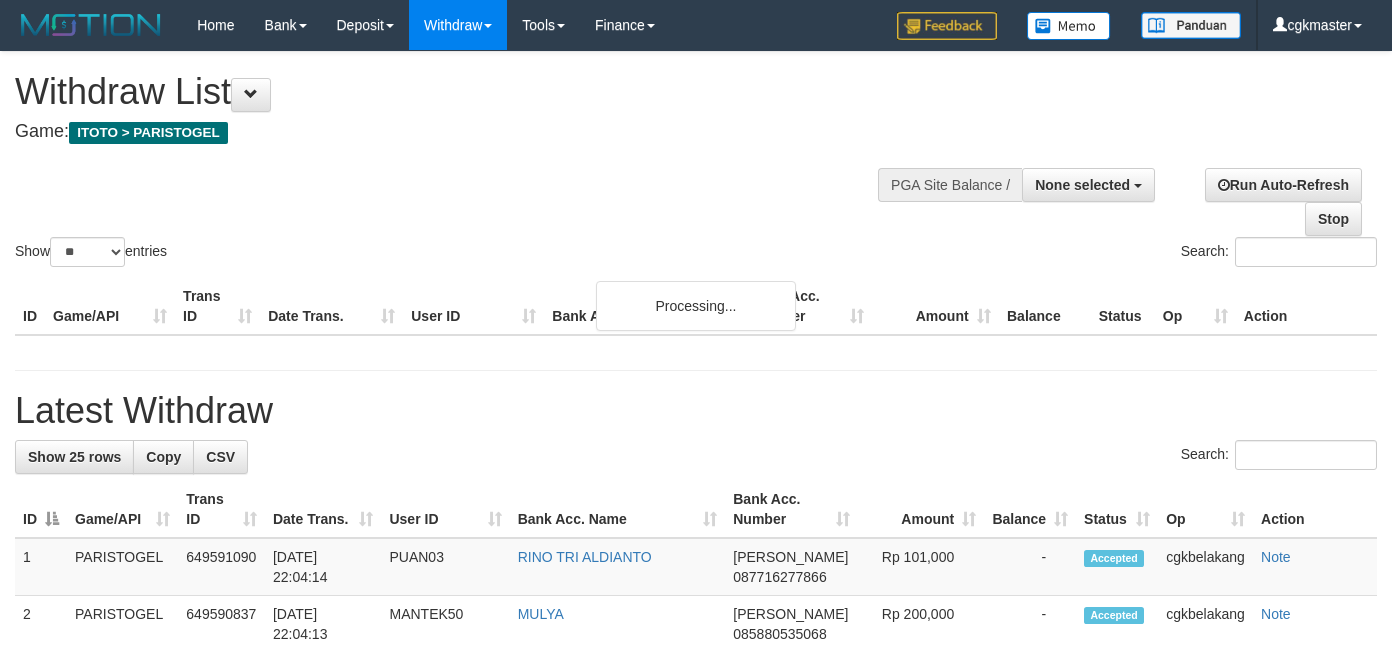 select 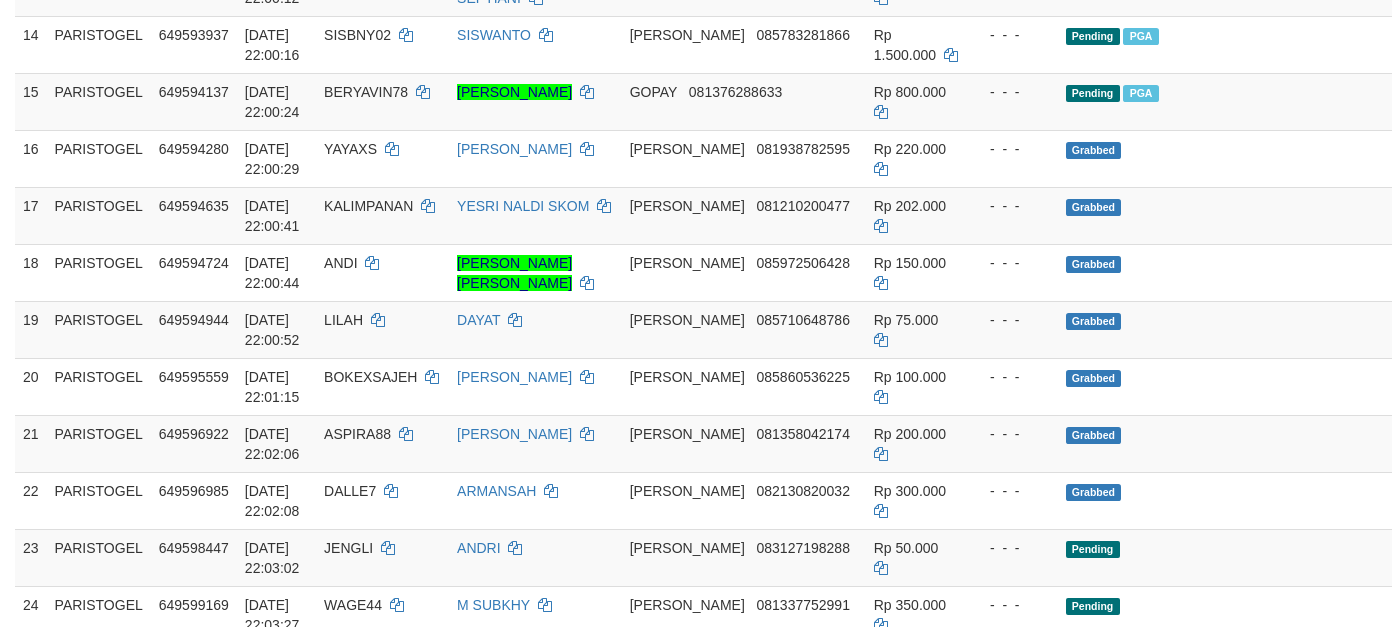 scroll, scrollTop: 1350, scrollLeft: 0, axis: vertical 